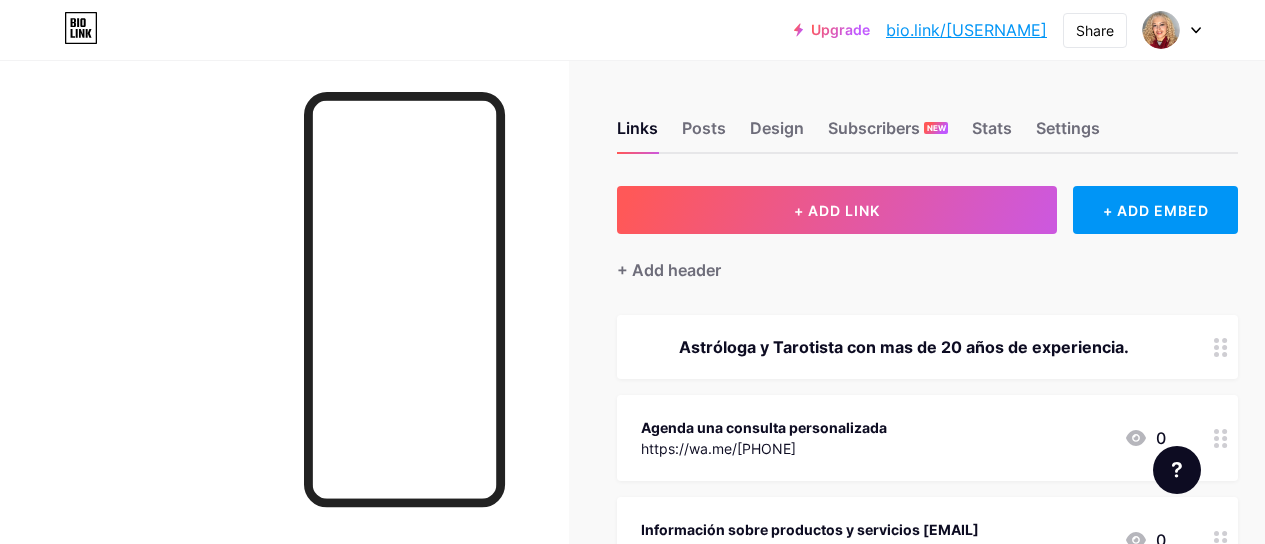 scroll, scrollTop: 0, scrollLeft: 0, axis: both 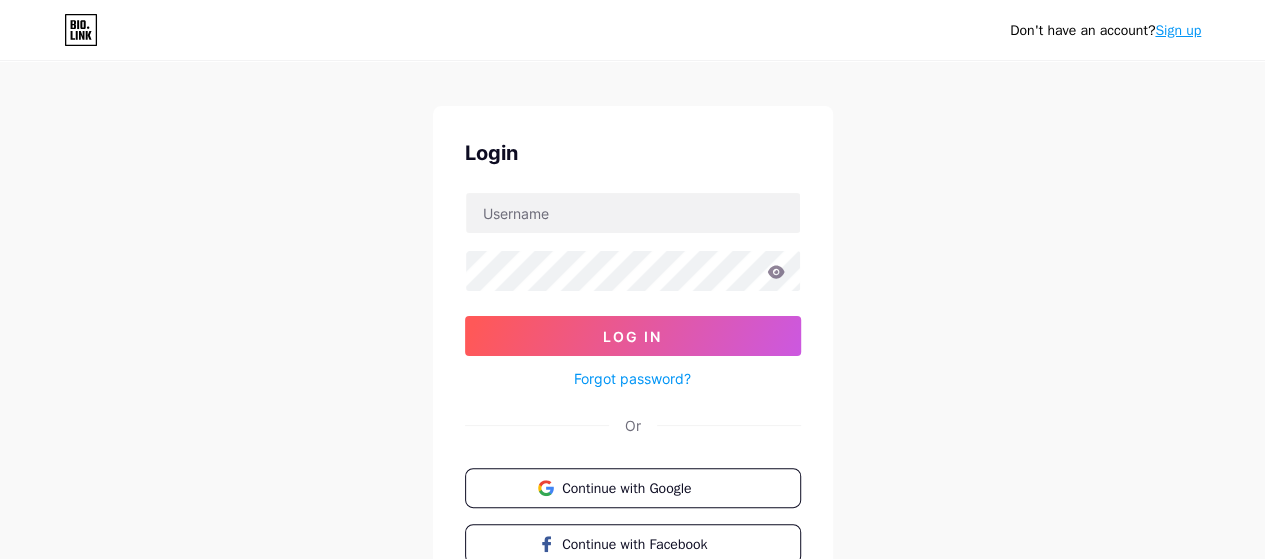 click on "Sign up" at bounding box center (1178, 30) 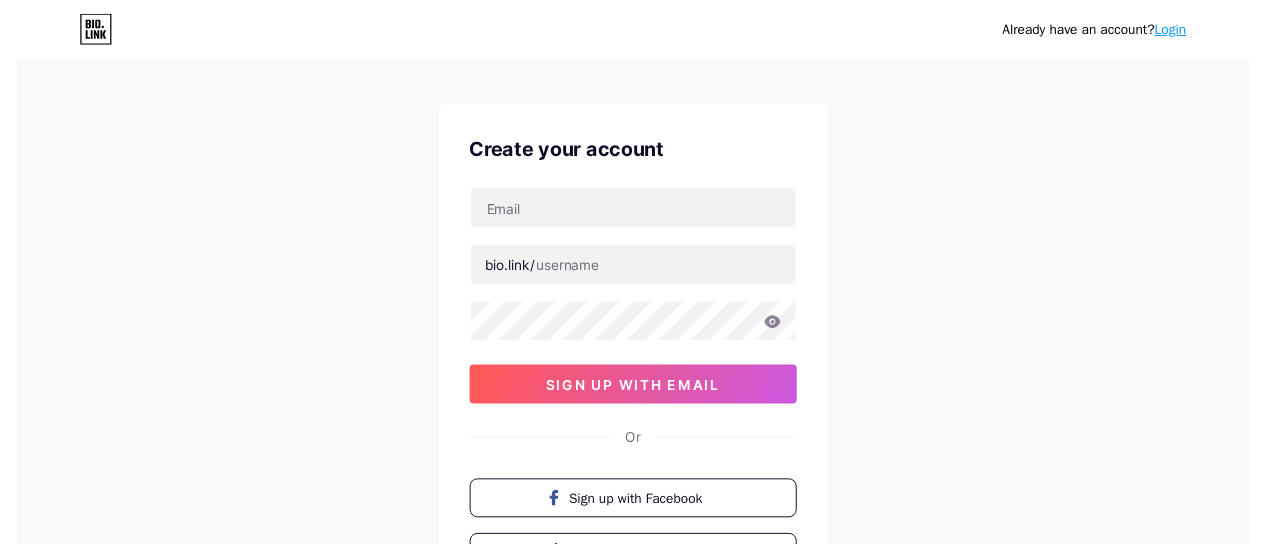 scroll, scrollTop: 0, scrollLeft: 0, axis: both 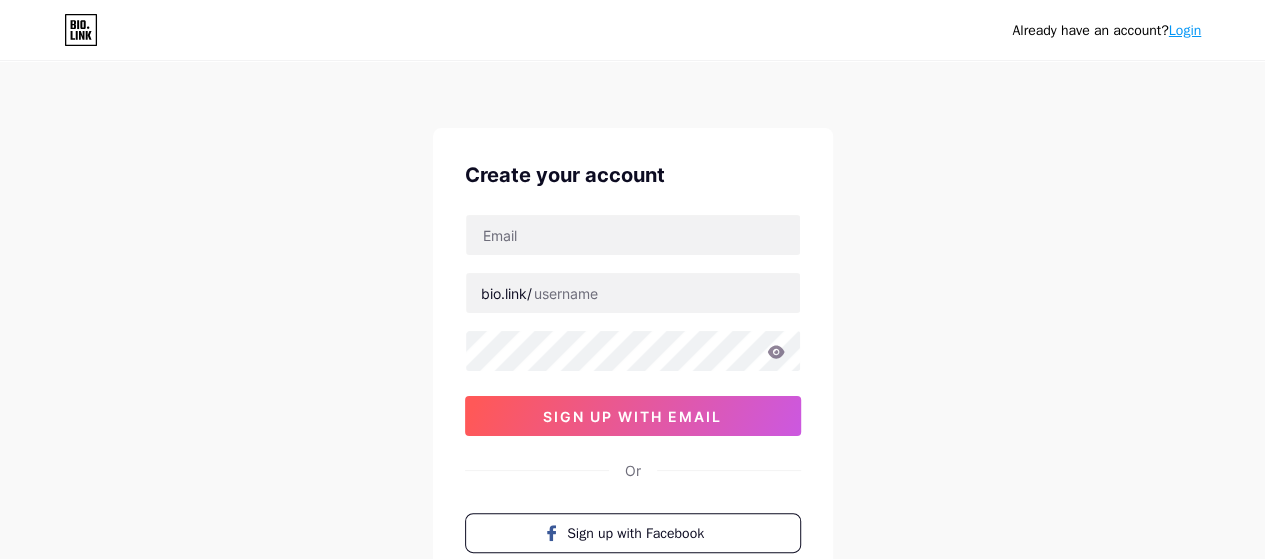 click on "Login" at bounding box center [1185, 30] 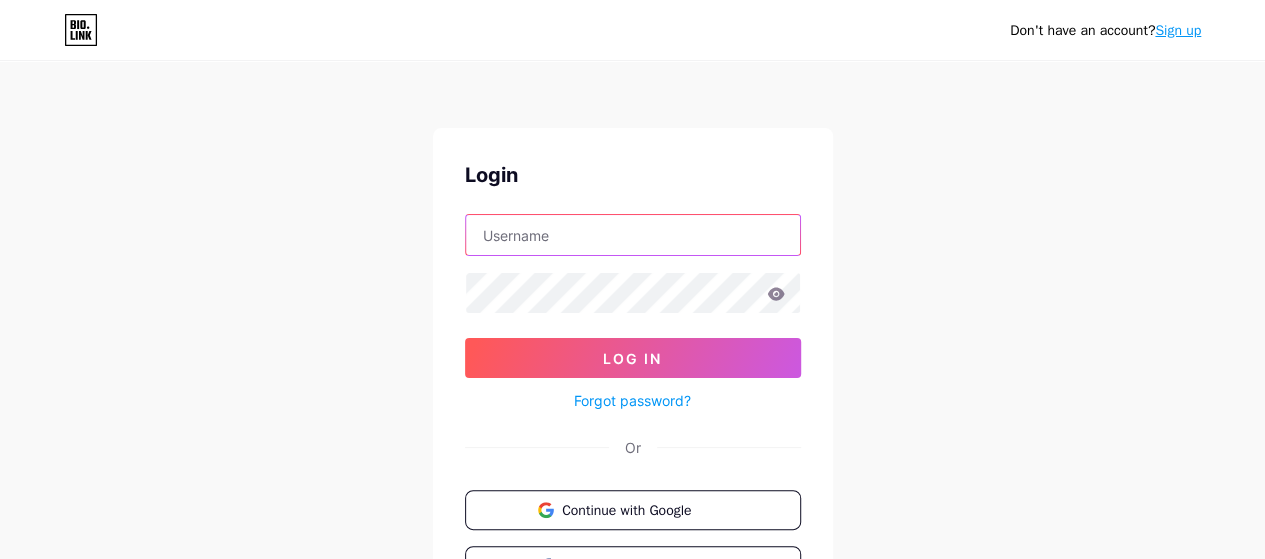 click at bounding box center (633, 235) 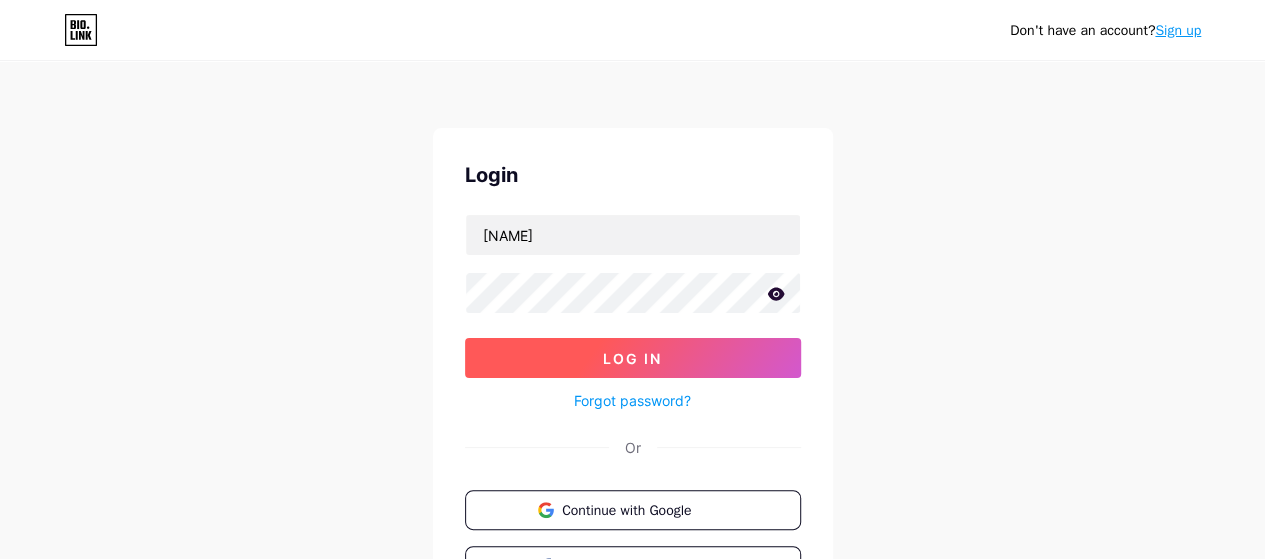 click on "Log In" at bounding box center [633, 358] 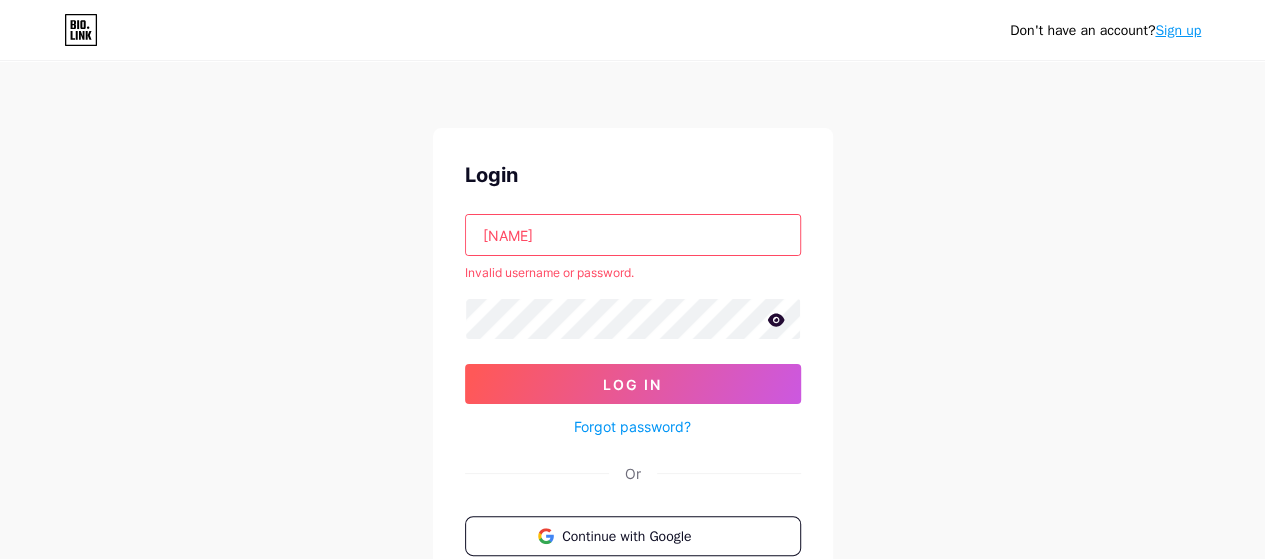 click 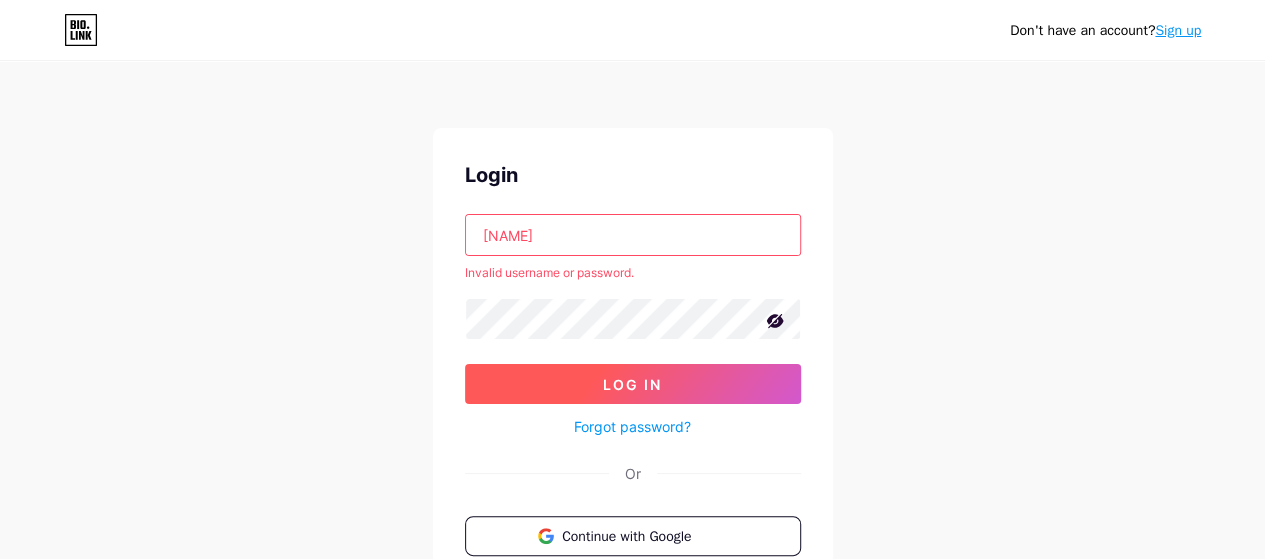 click on "Log In" at bounding box center [633, 384] 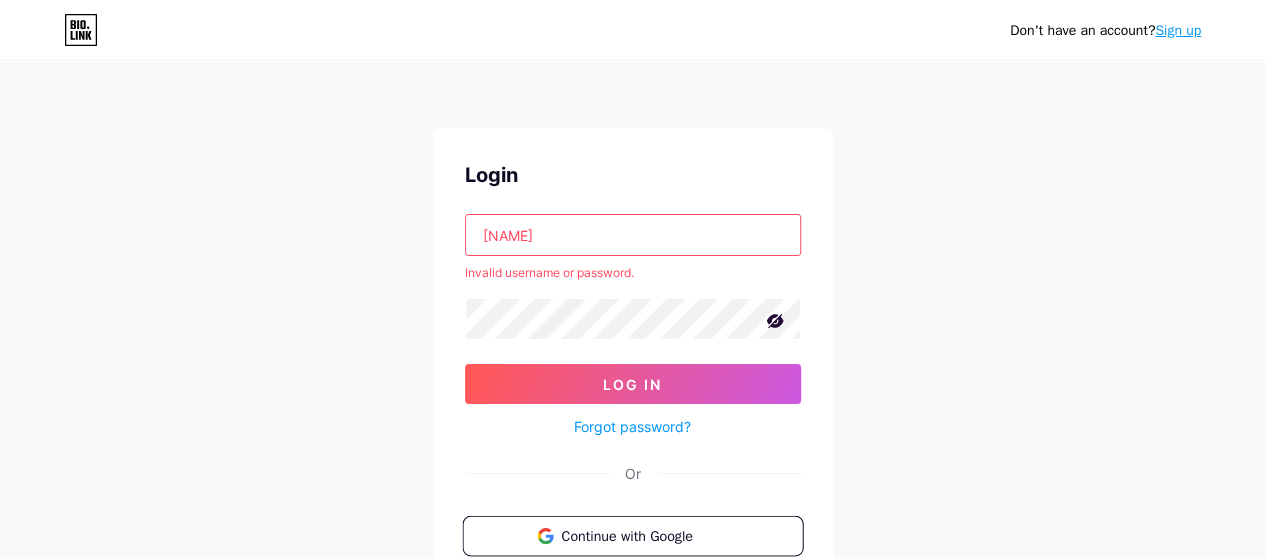 click on "Continue with Google" at bounding box center [644, 535] 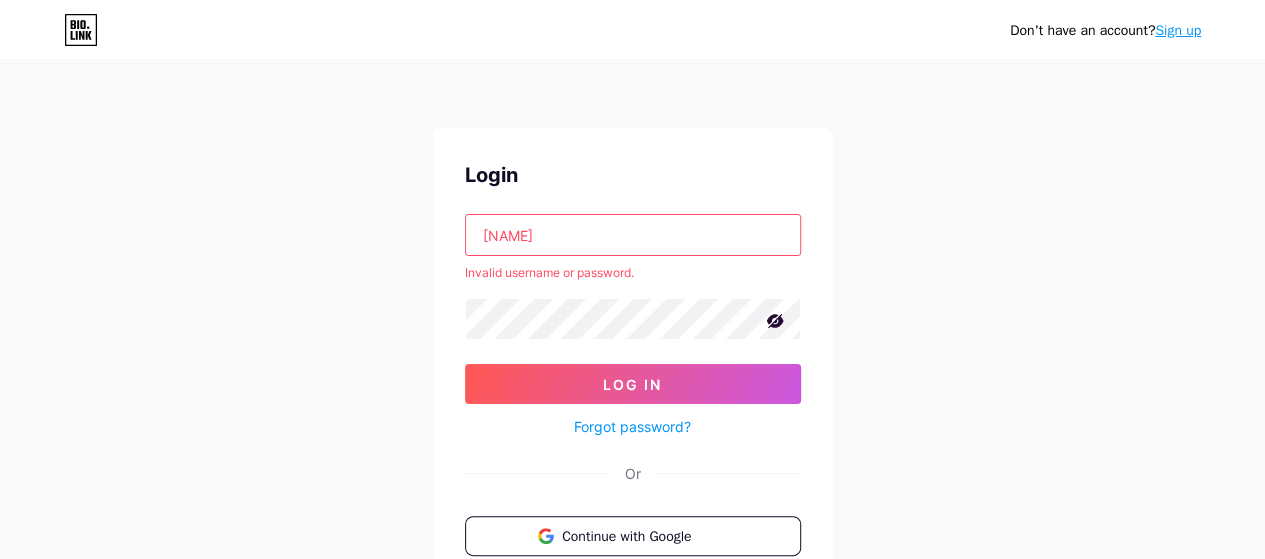 click on "Login     [NAME]   Invalid username or password.             Log In
Forgot password?
Or       Continue with Google     Continue with Facebook
Continue with Apple" at bounding box center [632, 382] 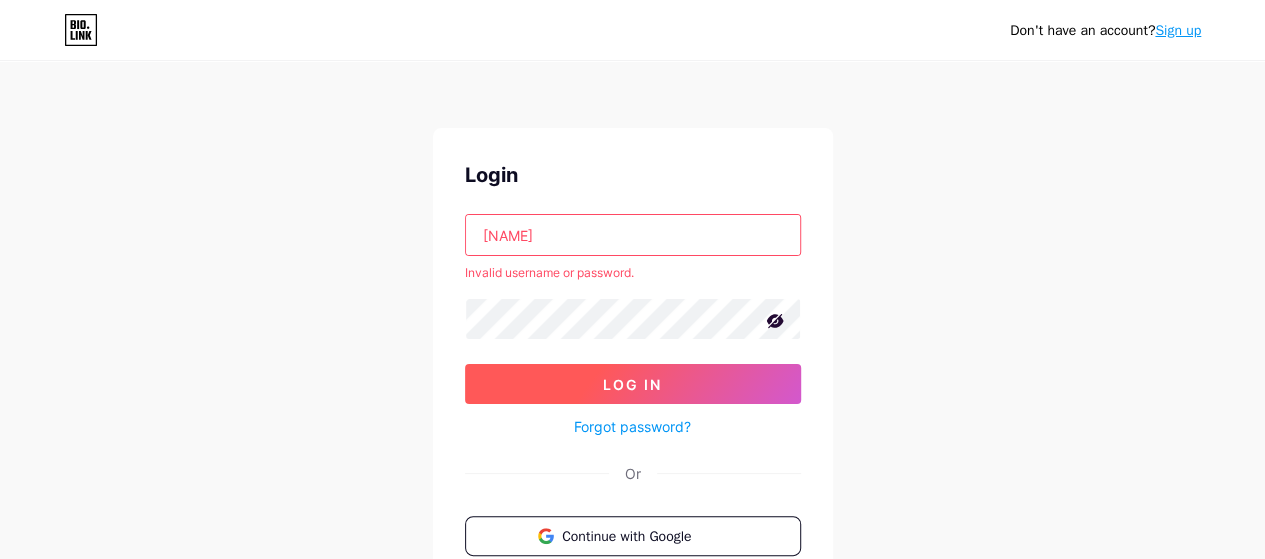 type on "[NAME]" 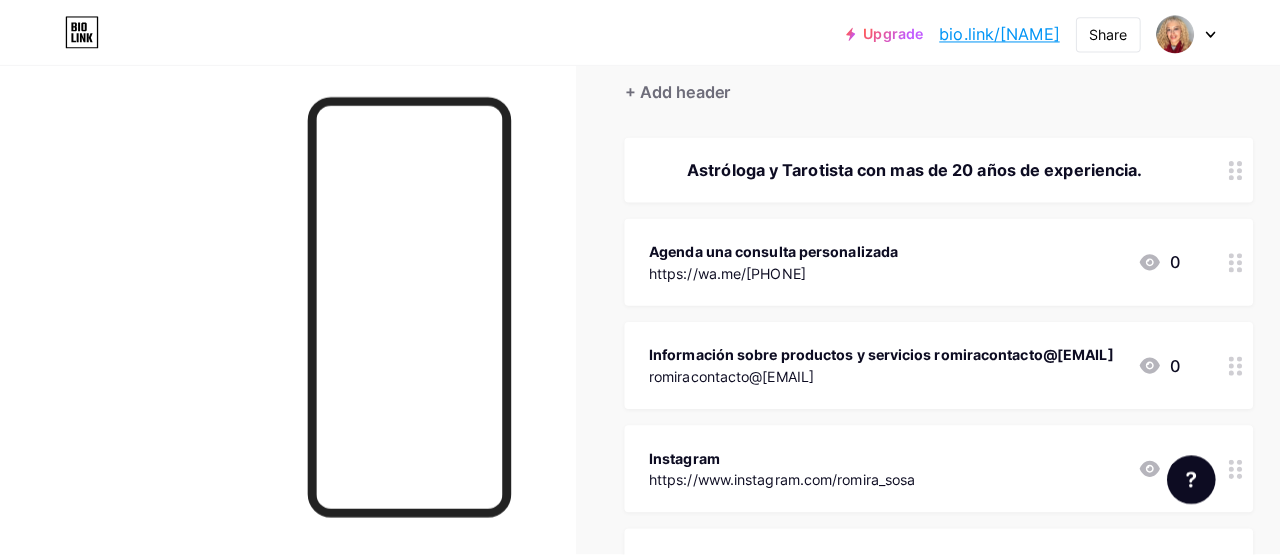 scroll, scrollTop: 207, scrollLeft: 0, axis: vertical 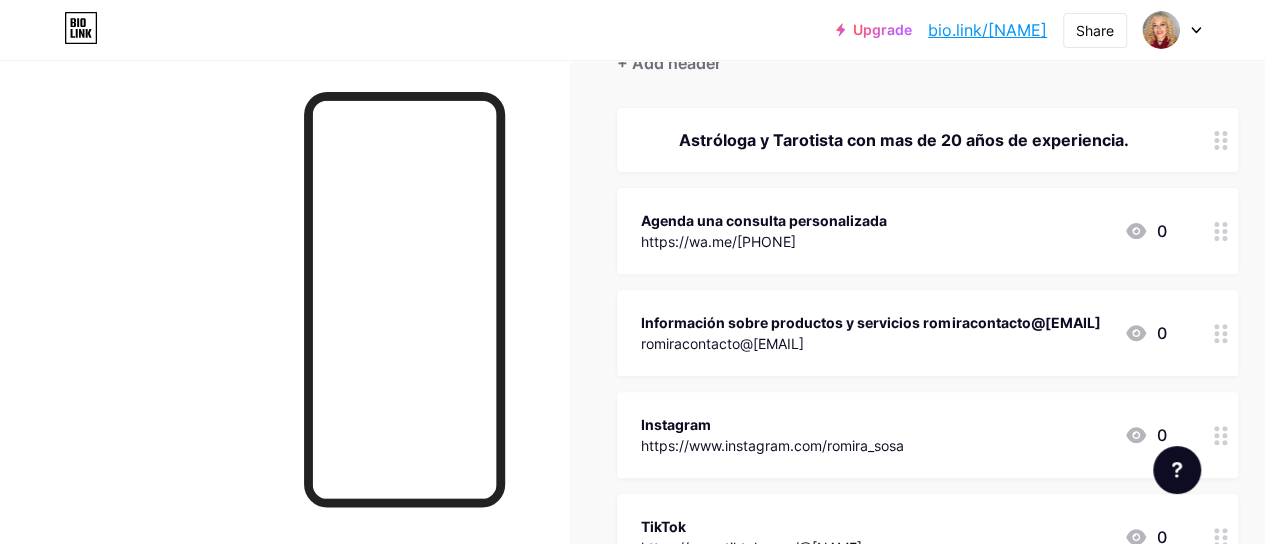 click on "Instagram
https://www.instagram.com/romira_sosa
0" at bounding box center (903, 435) 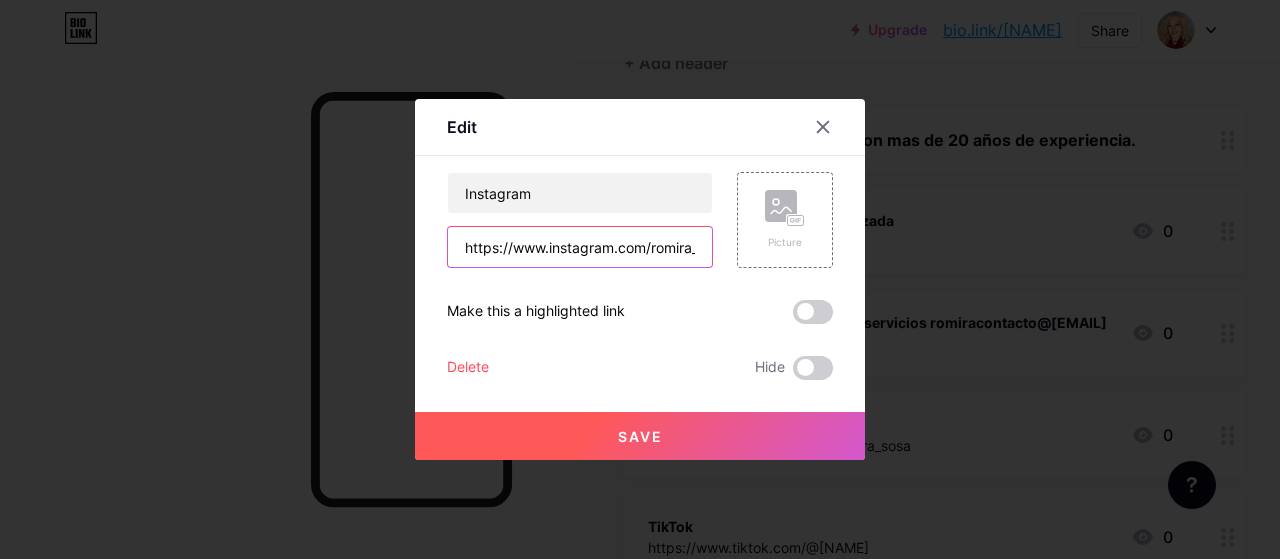 click on "https://www.instagram.com/romira_sosa" at bounding box center (580, 247) 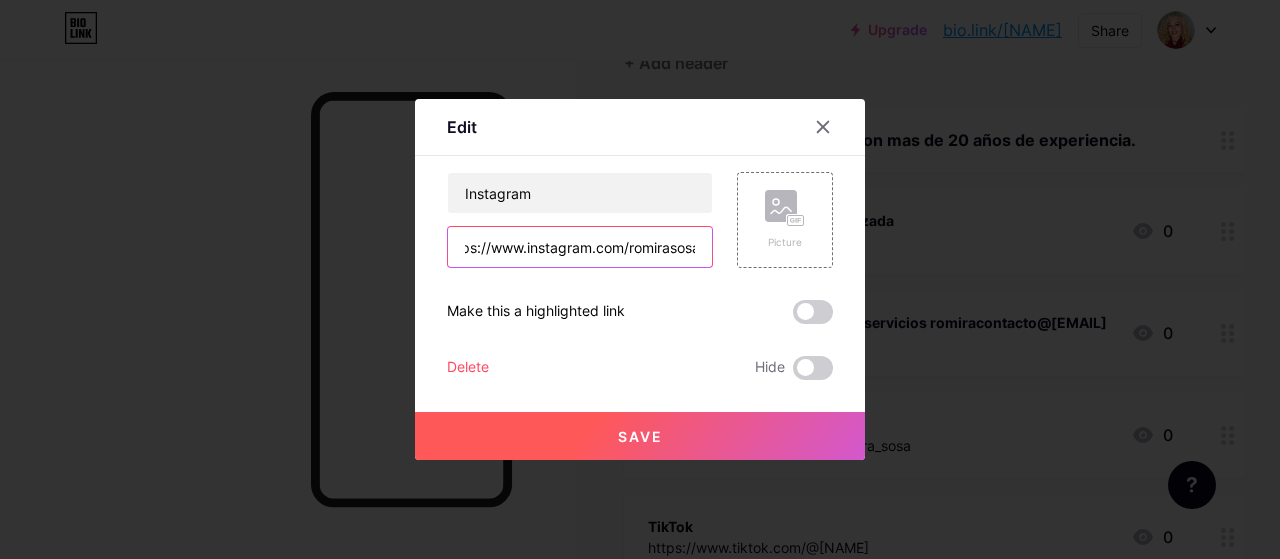 scroll, scrollTop: 0, scrollLeft: 29, axis: horizontal 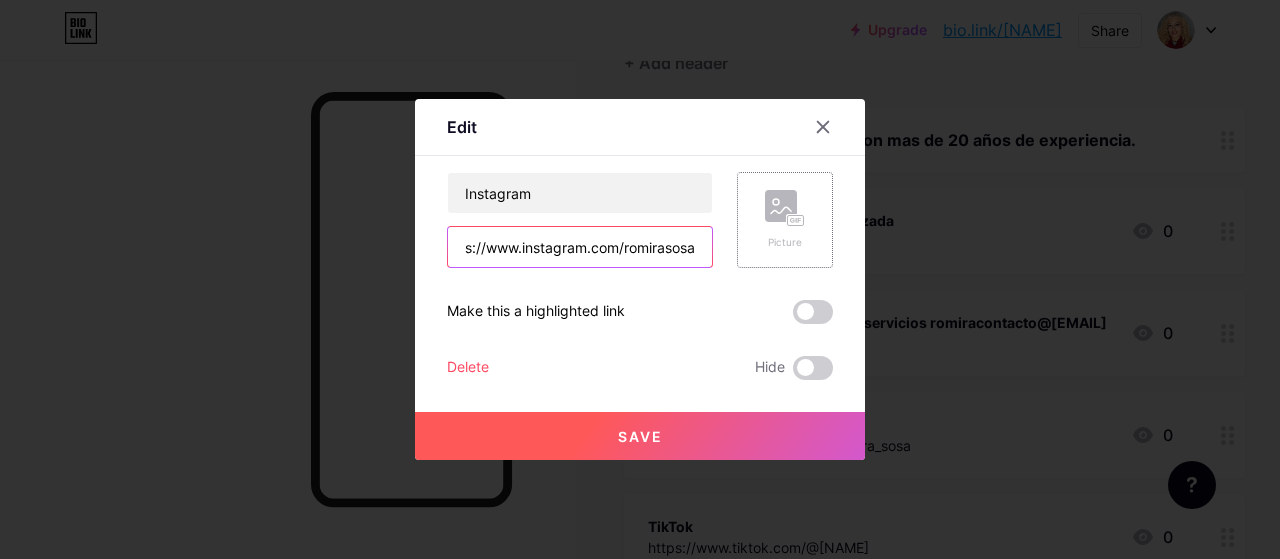type on "https://www.instagram.com/romirasosa" 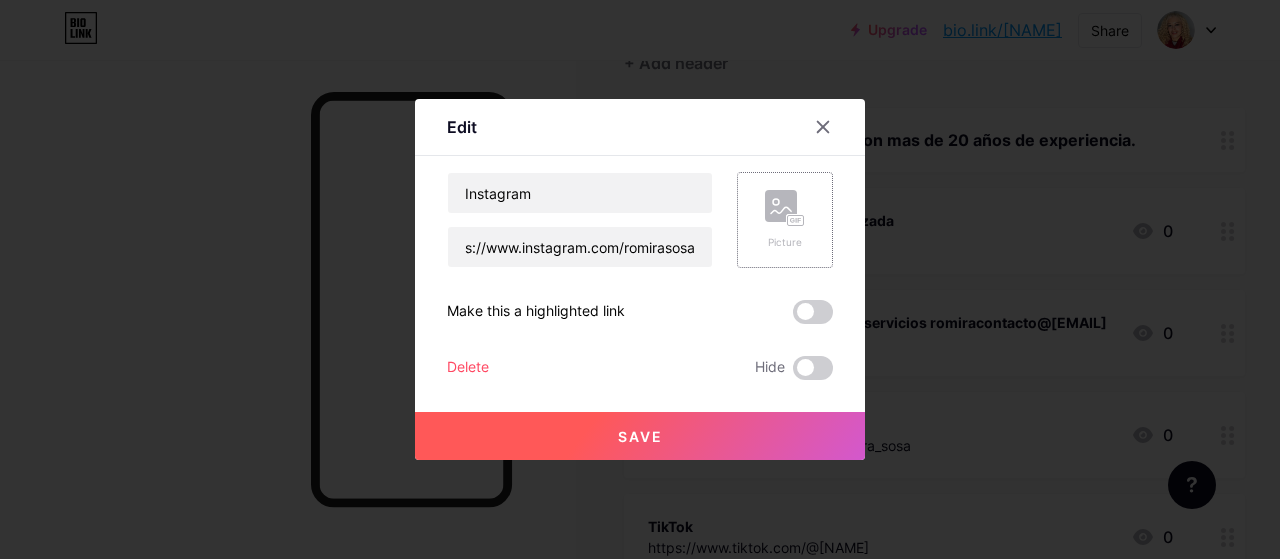 click 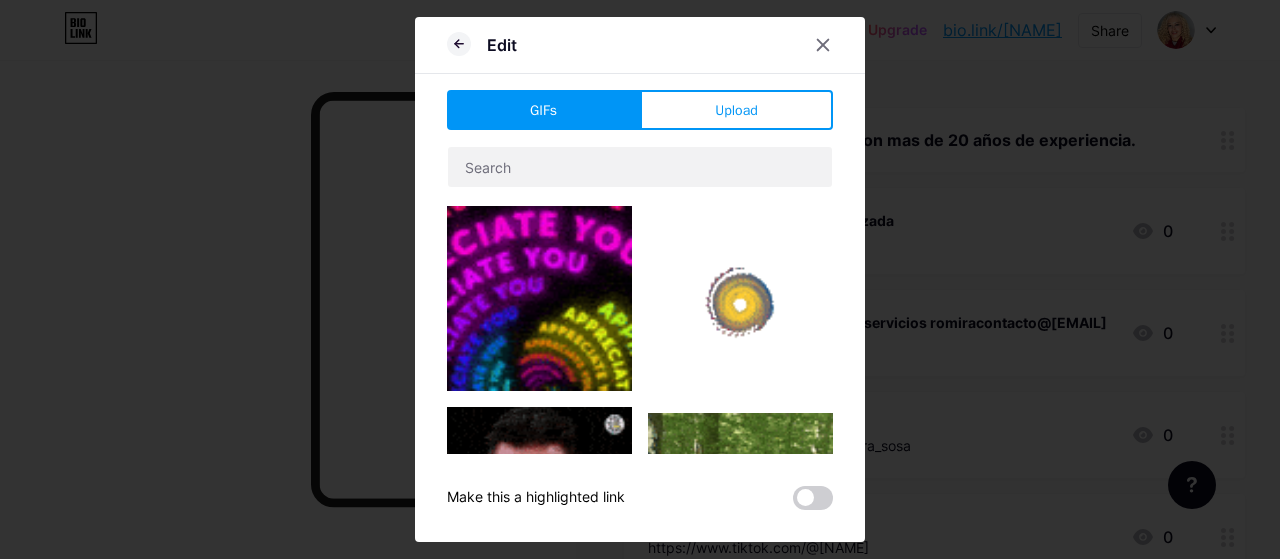 type on "Instagram" 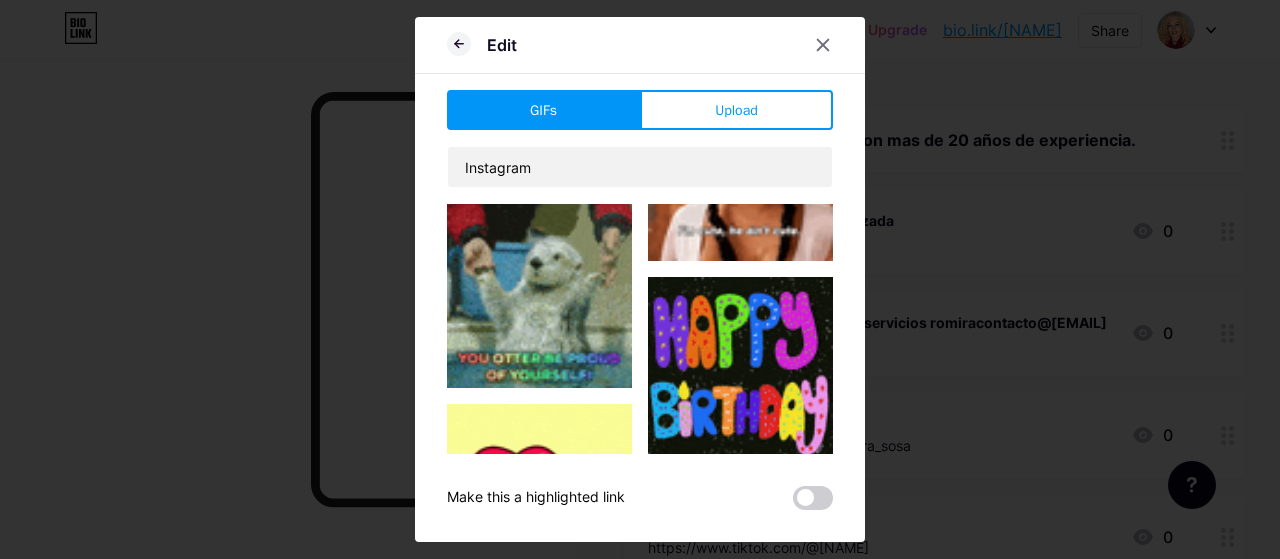 scroll, scrollTop: 0, scrollLeft: 0, axis: both 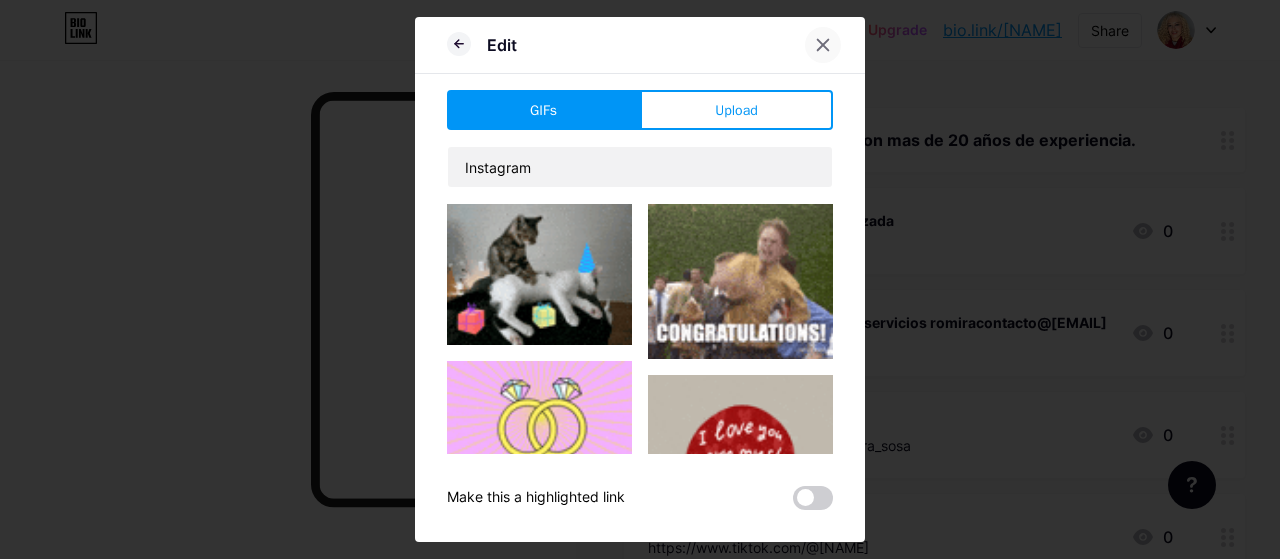 click 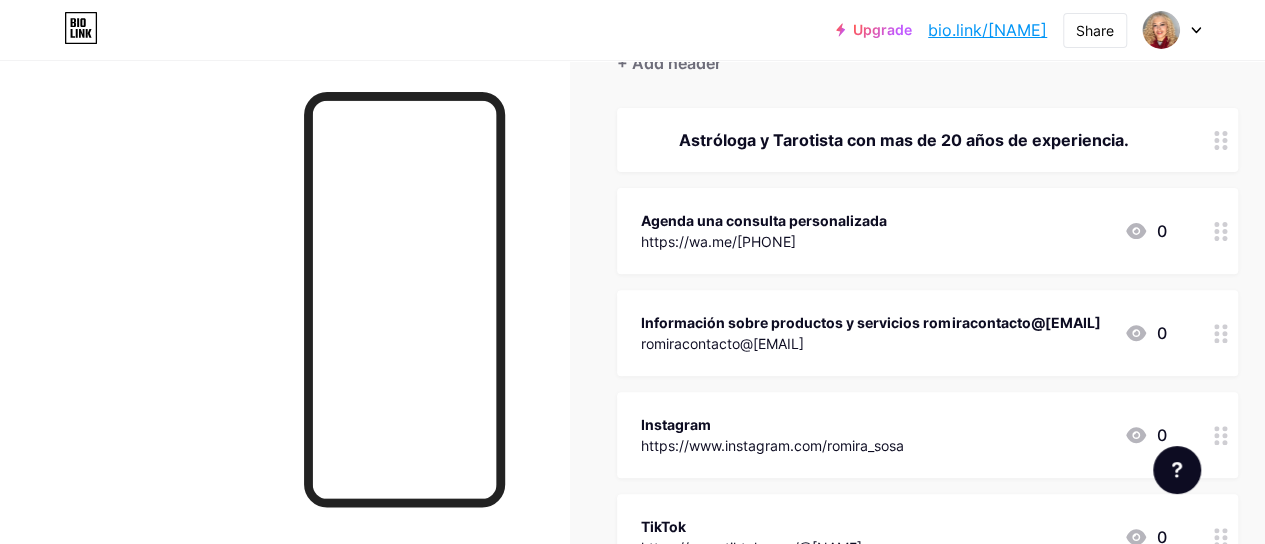 click on "Agenda una consulta personalizada
https://wa.me/[PHONE]
[PHONE]" at bounding box center (903, 231) 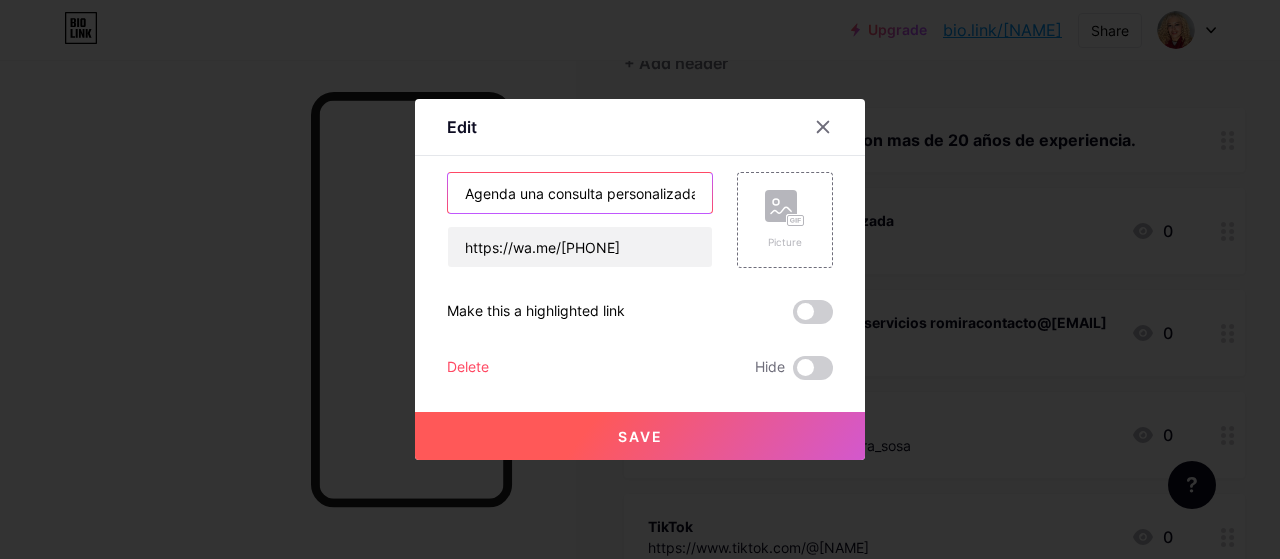 click on "Agenda una consulta personalizada" at bounding box center [580, 193] 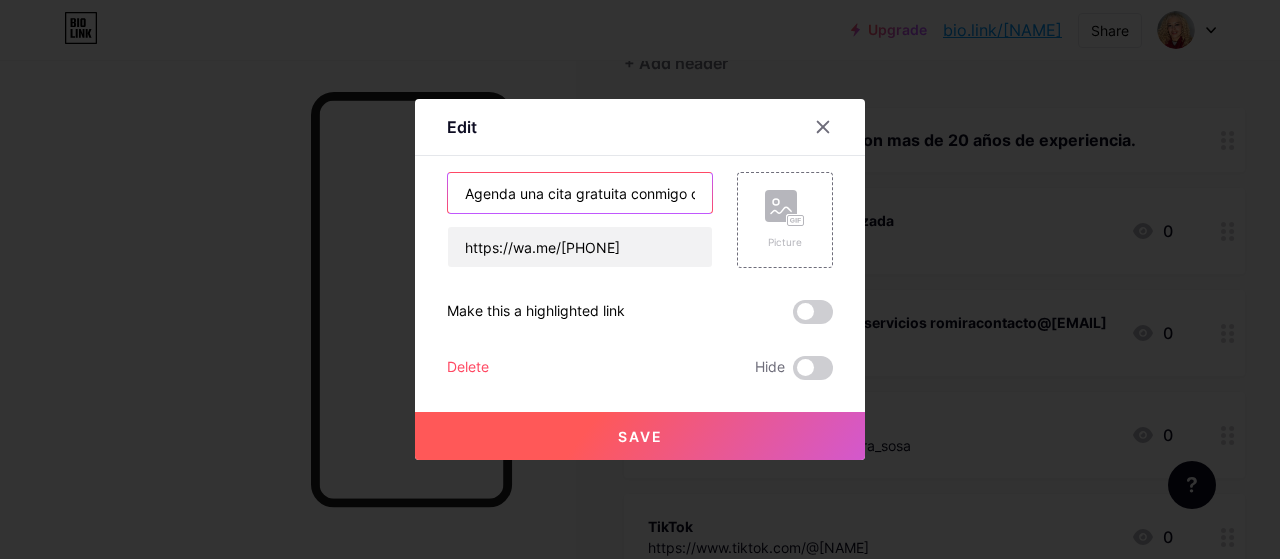 click on "Agenda una cita gratuita conmigo consulta personalizada" at bounding box center (580, 193) 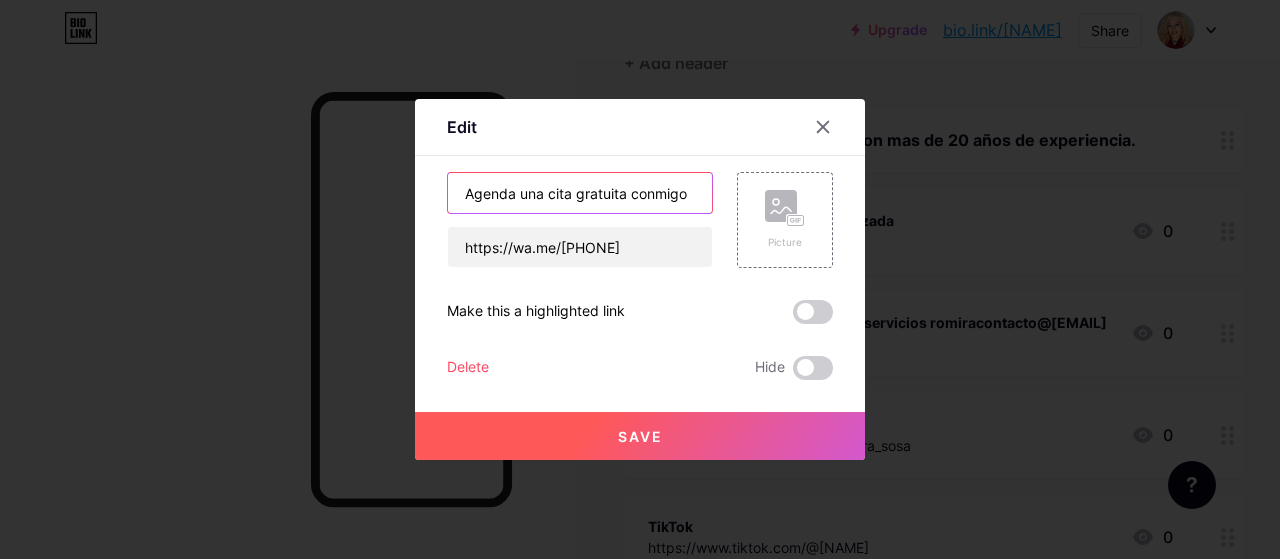 type on "Agenda una cita gratuita conmigo" 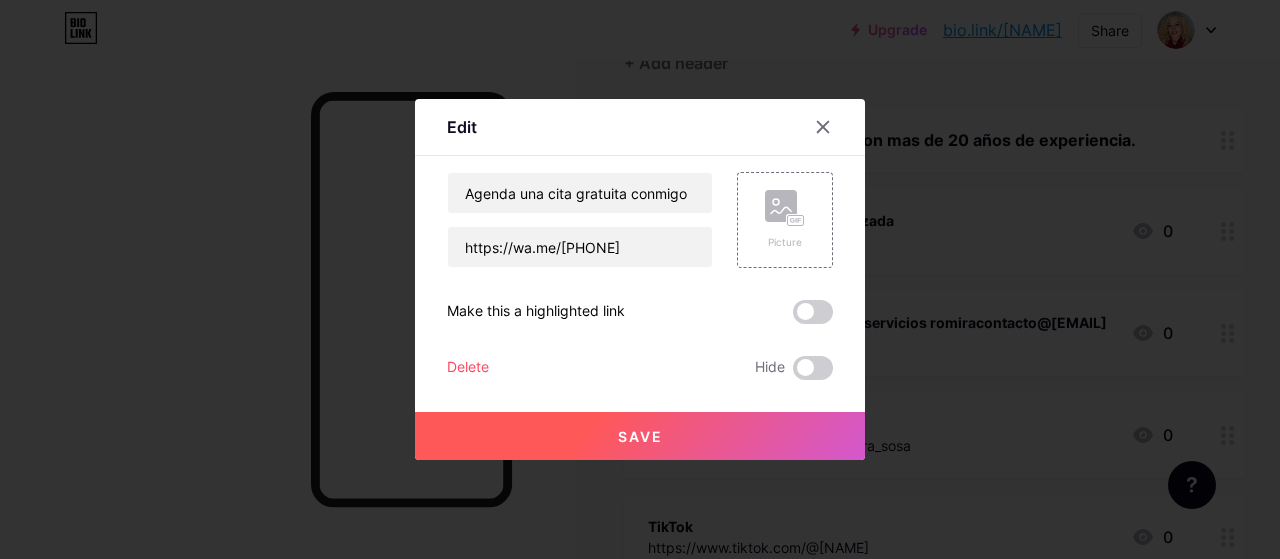 click on "Save" at bounding box center (640, 436) 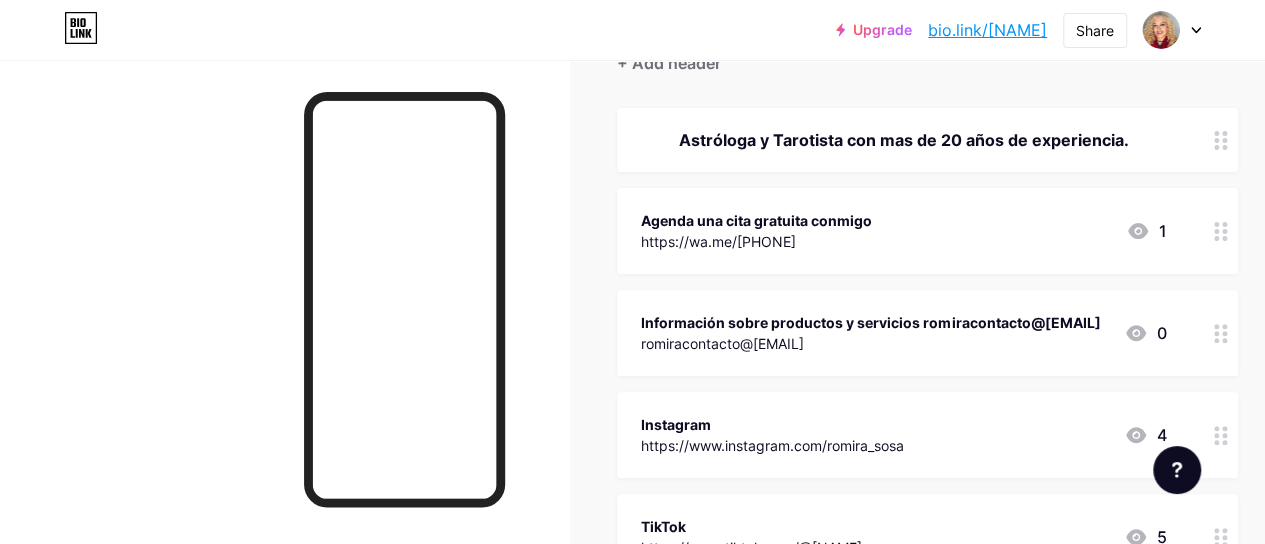 click on "Información sobre productos y servicios romiracontacto@[EMAIL]" at bounding box center [870, 322] 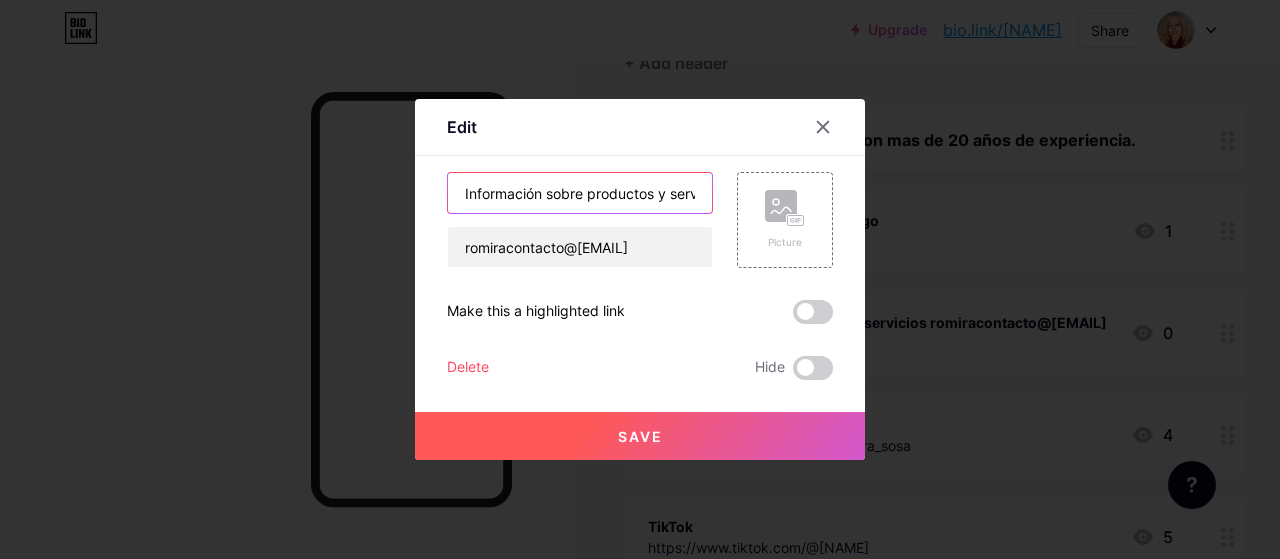 click on "Información sobre productos y servicios romiracontacto@[EMAIL]" at bounding box center (580, 193) 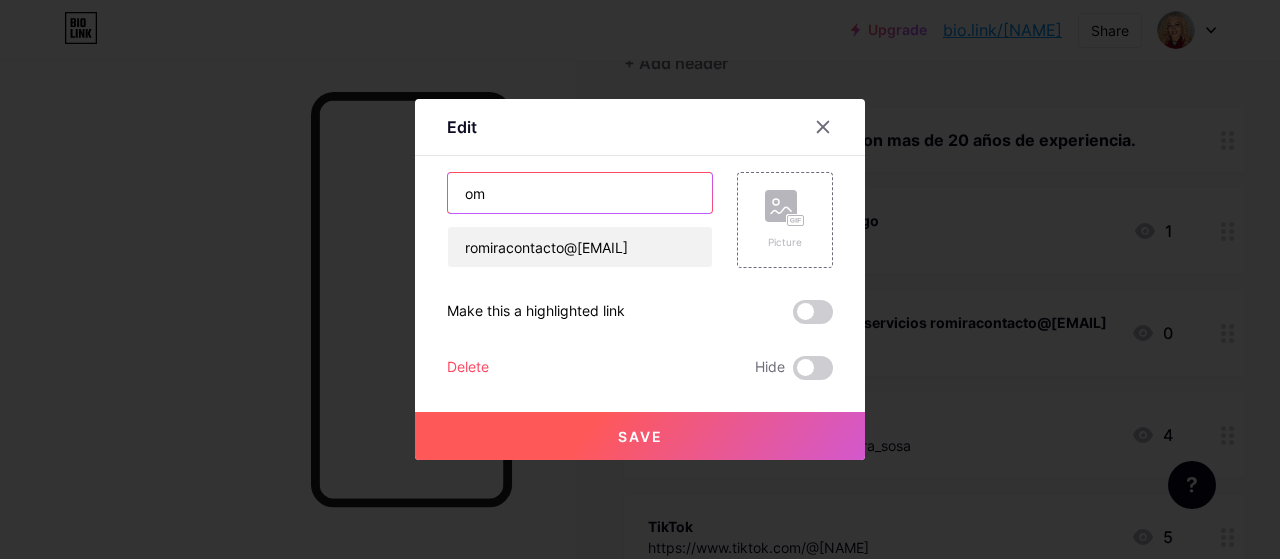 type on "m" 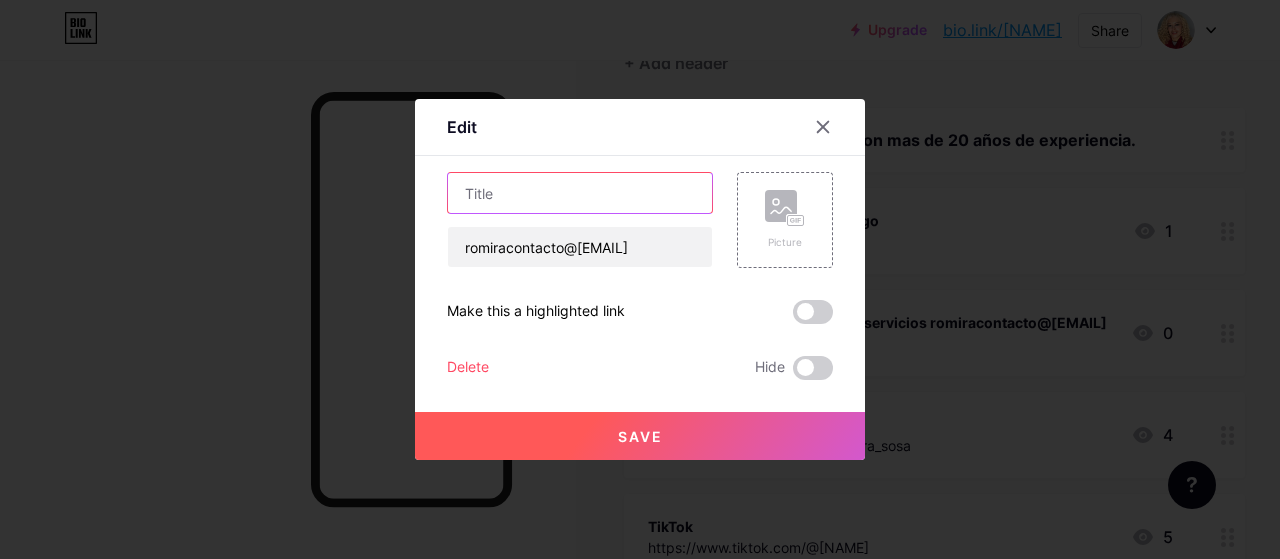 type on "a" 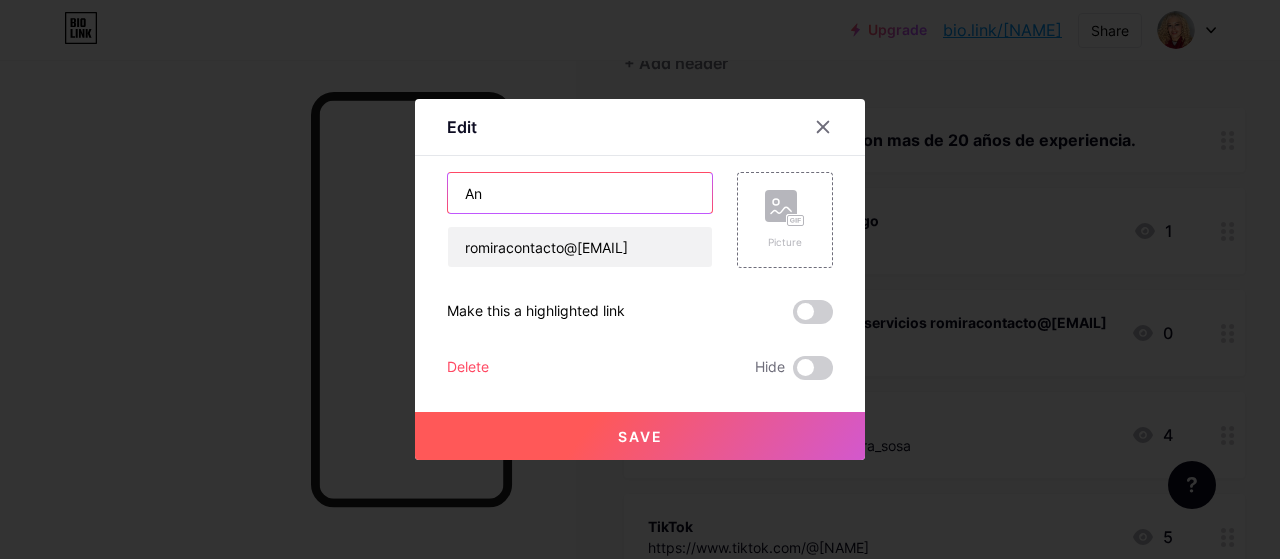 type on "A" 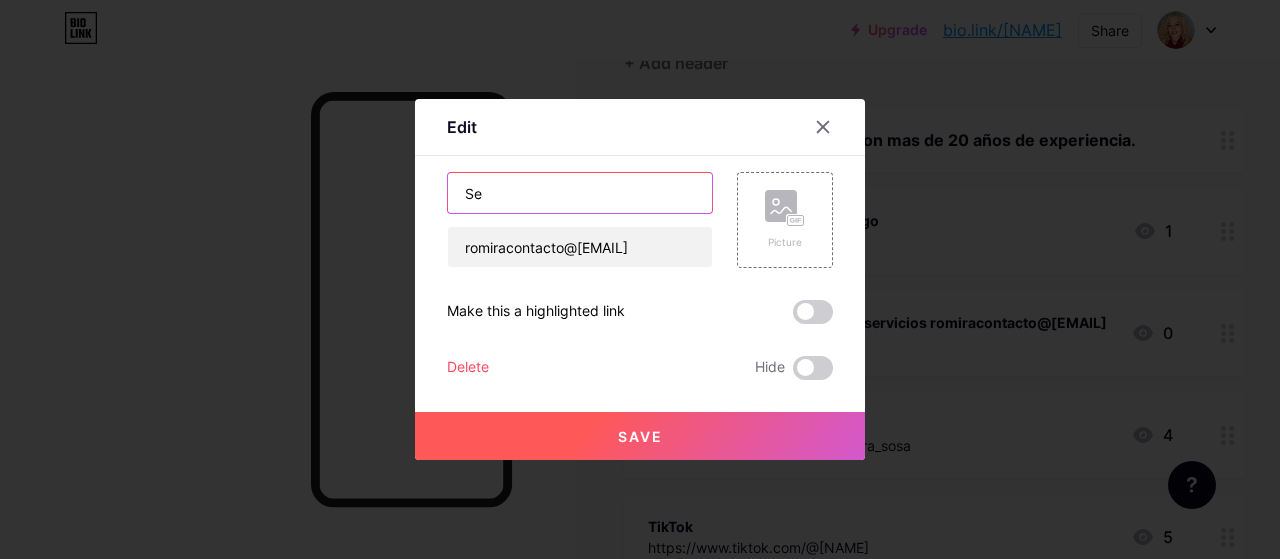 type on "S" 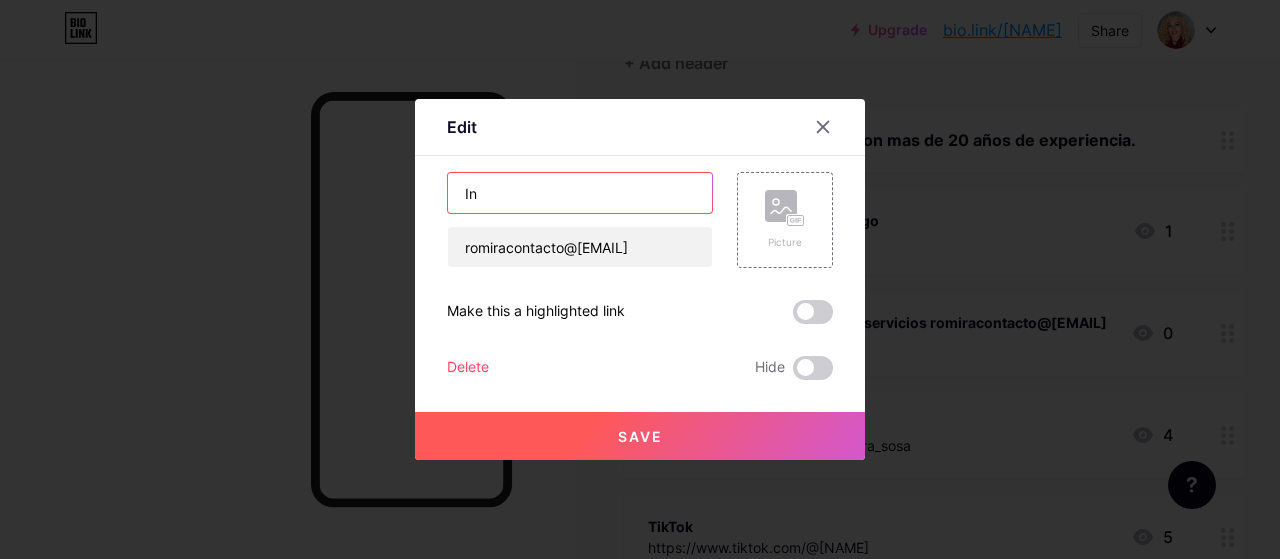 type on "I" 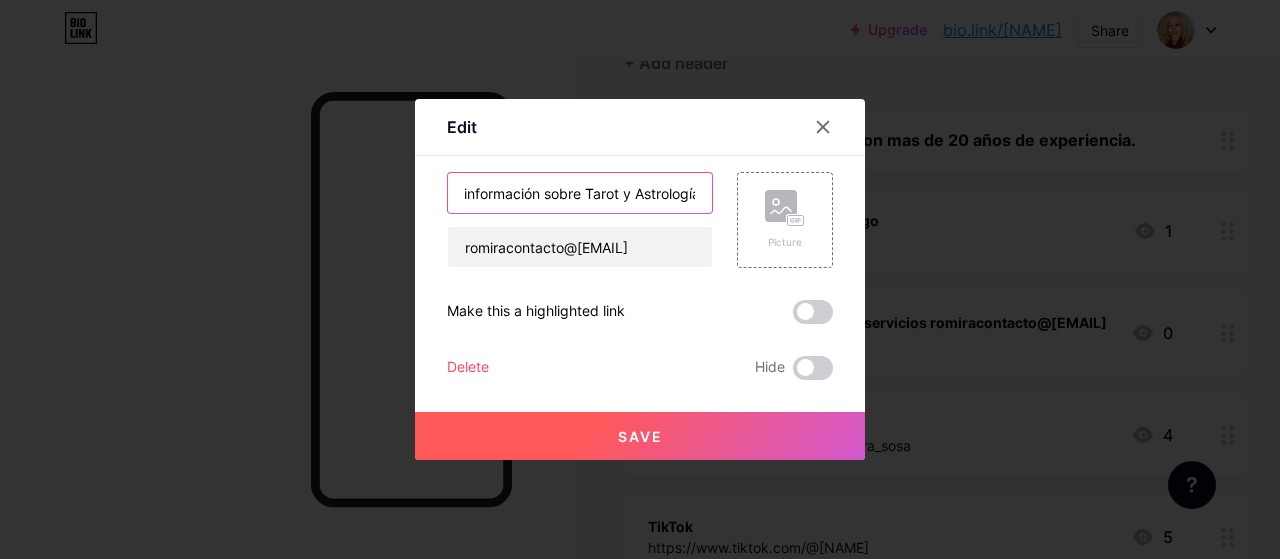 scroll, scrollTop: 0, scrollLeft: 40, axis: horizontal 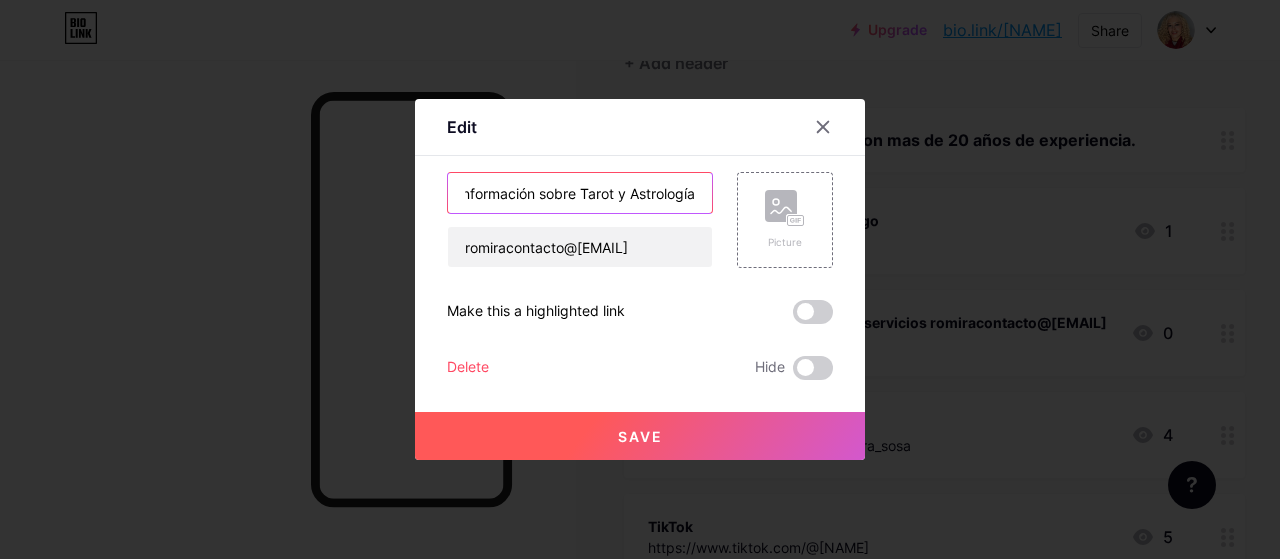 type on "Mas información sobre Tarot y Astrología" 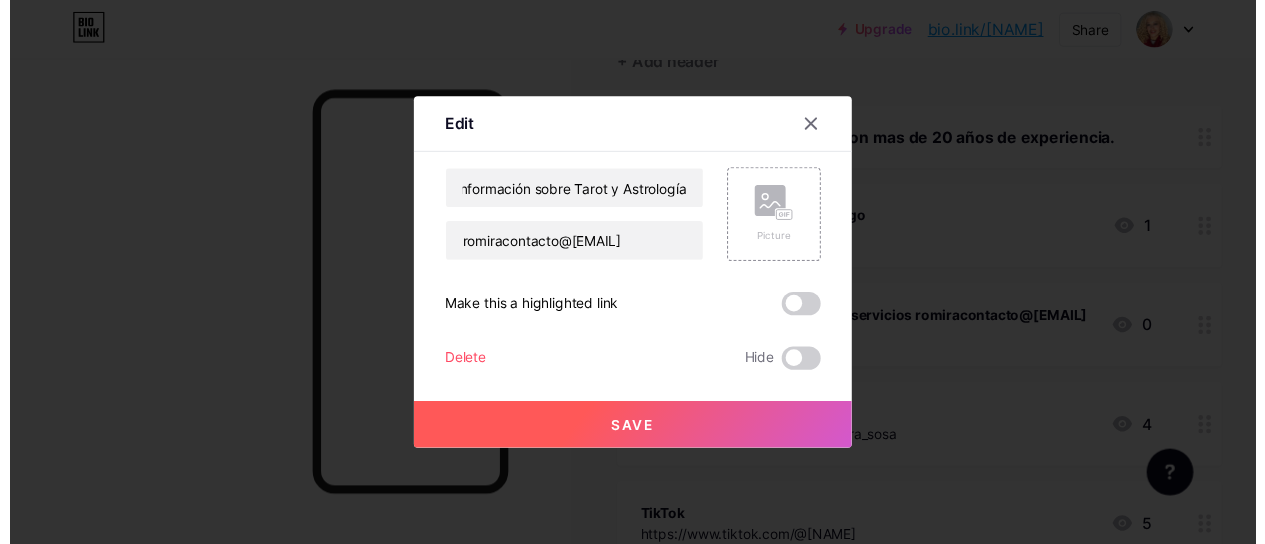 scroll, scrollTop: 0, scrollLeft: 0, axis: both 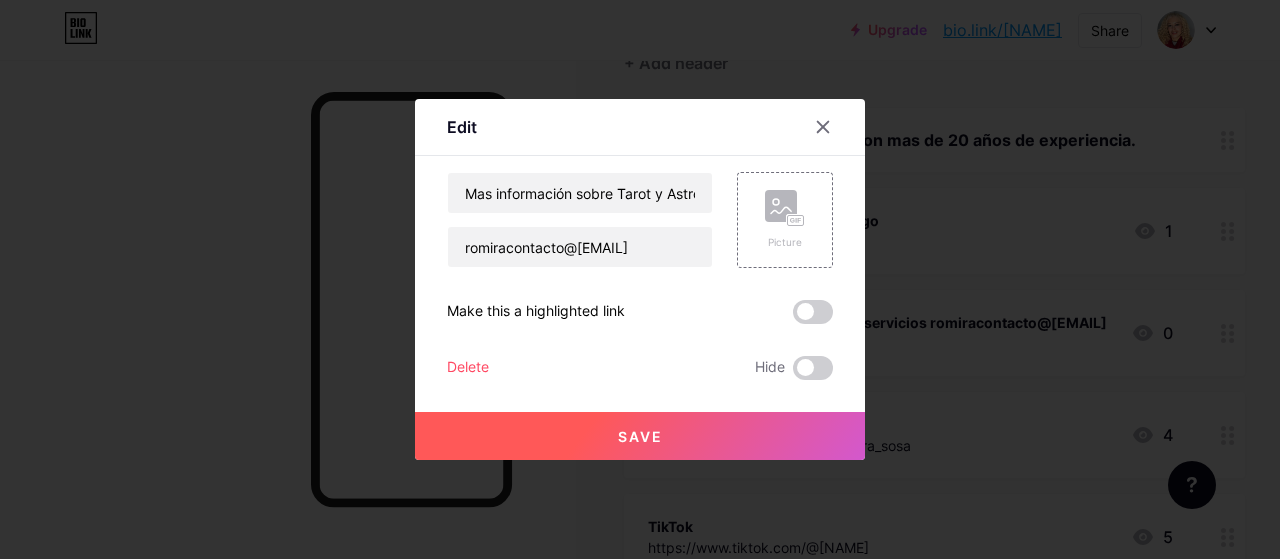 click on "Save" at bounding box center [640, 436] 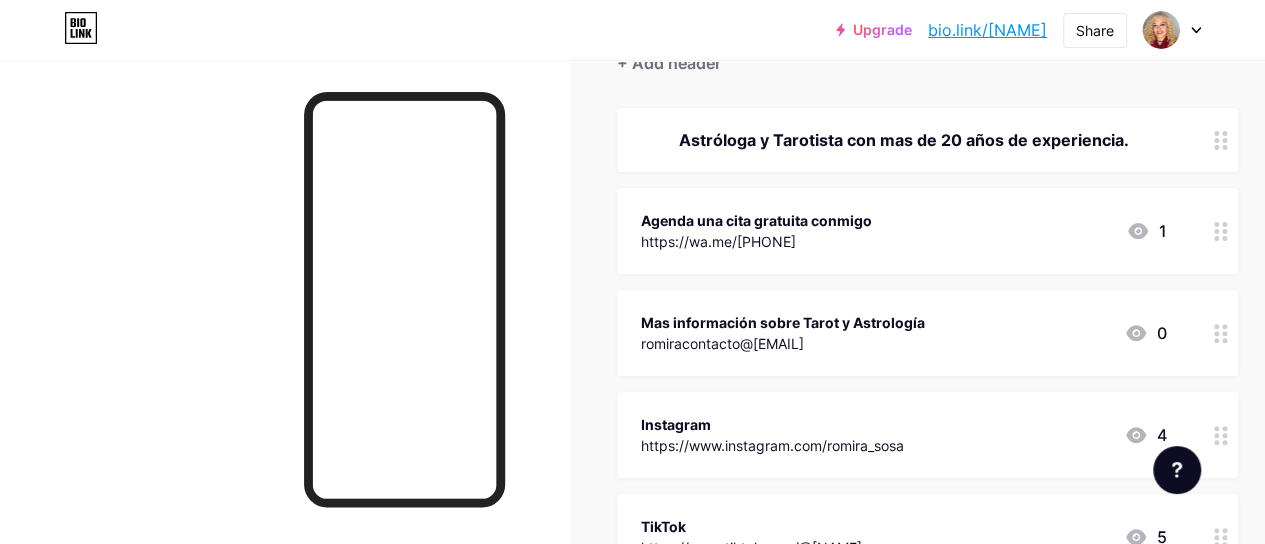 click on "Instagram" at bounding box center [772, 424] 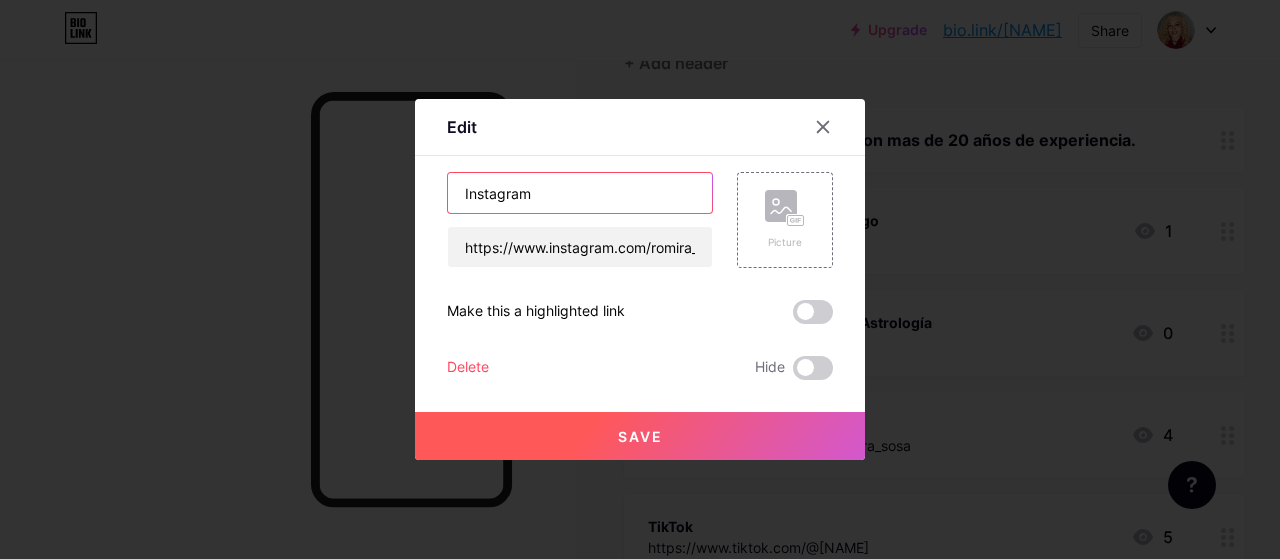 click on "Instagram" at bounding box center [580, 193] 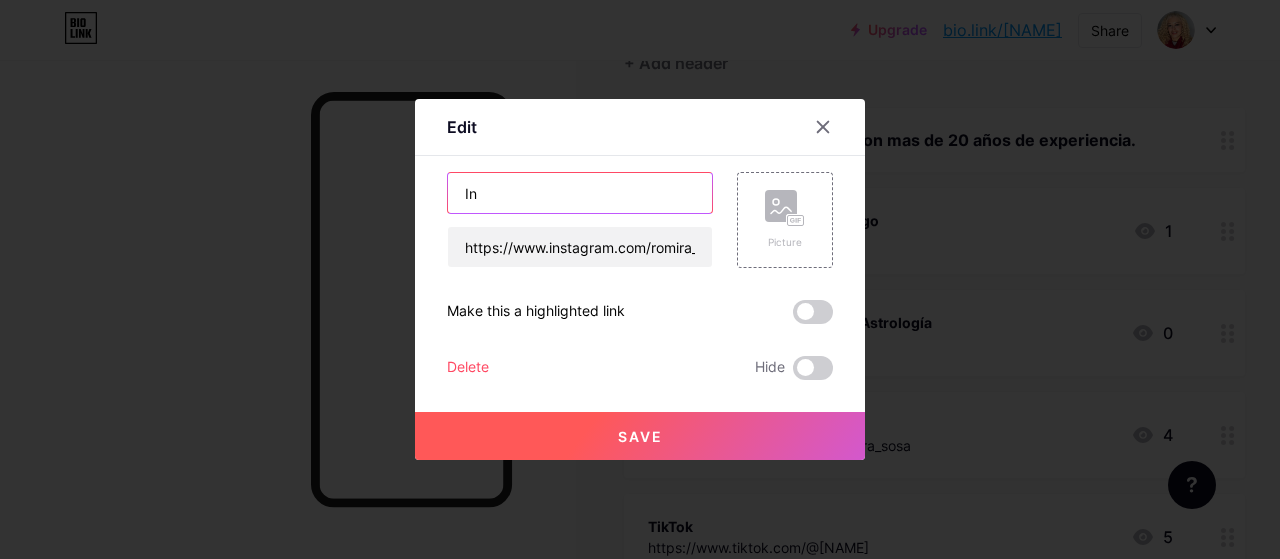 type on "I" 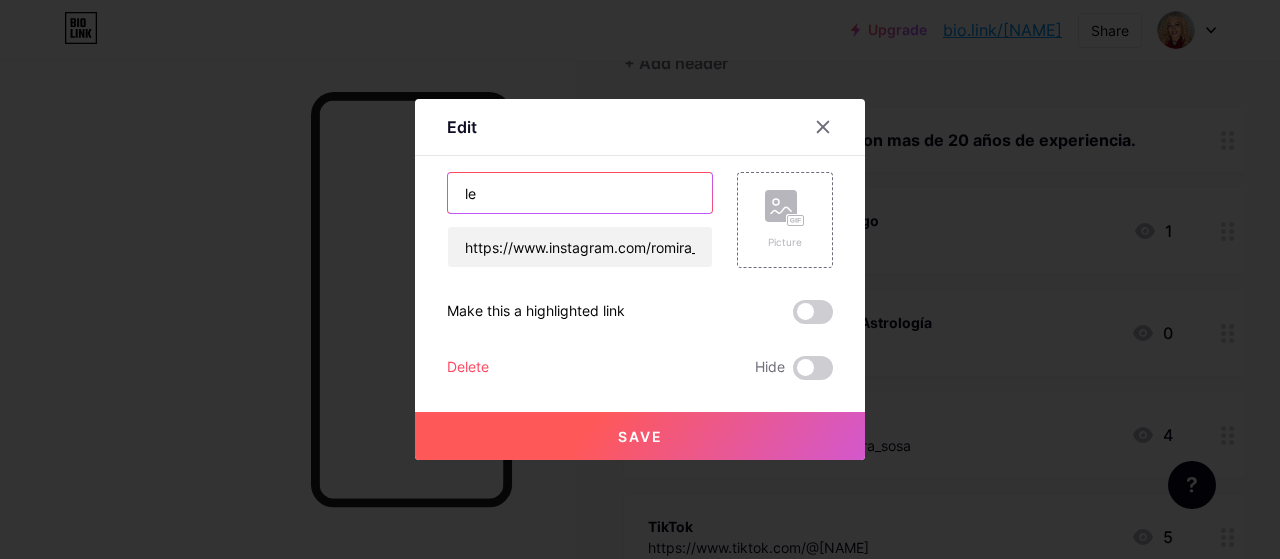 type on "l" 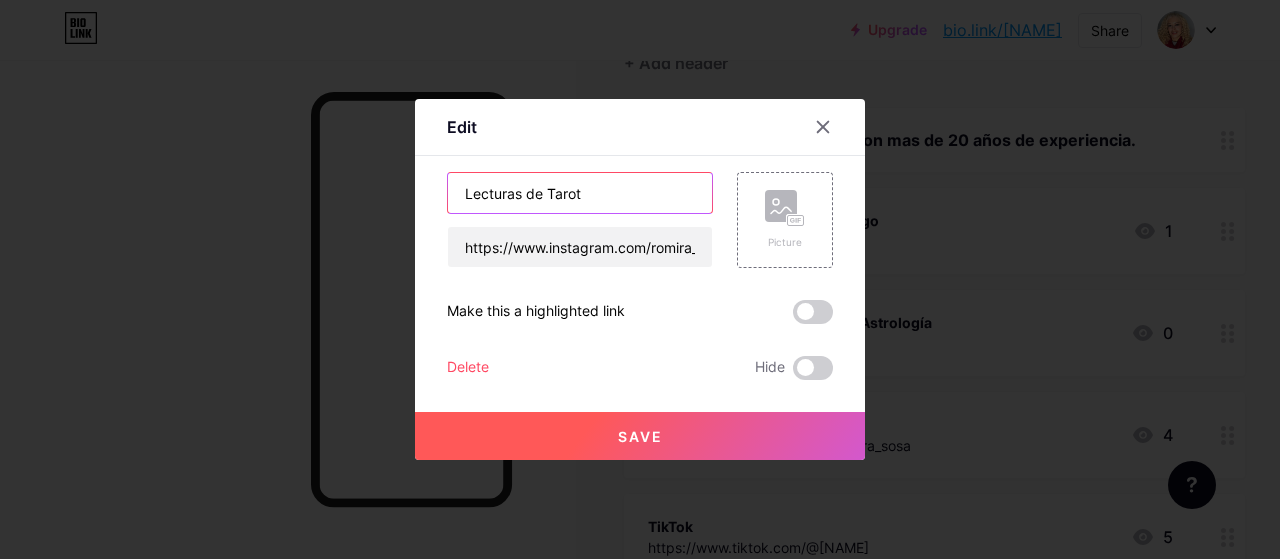 type on "Lecturas de Tarot" 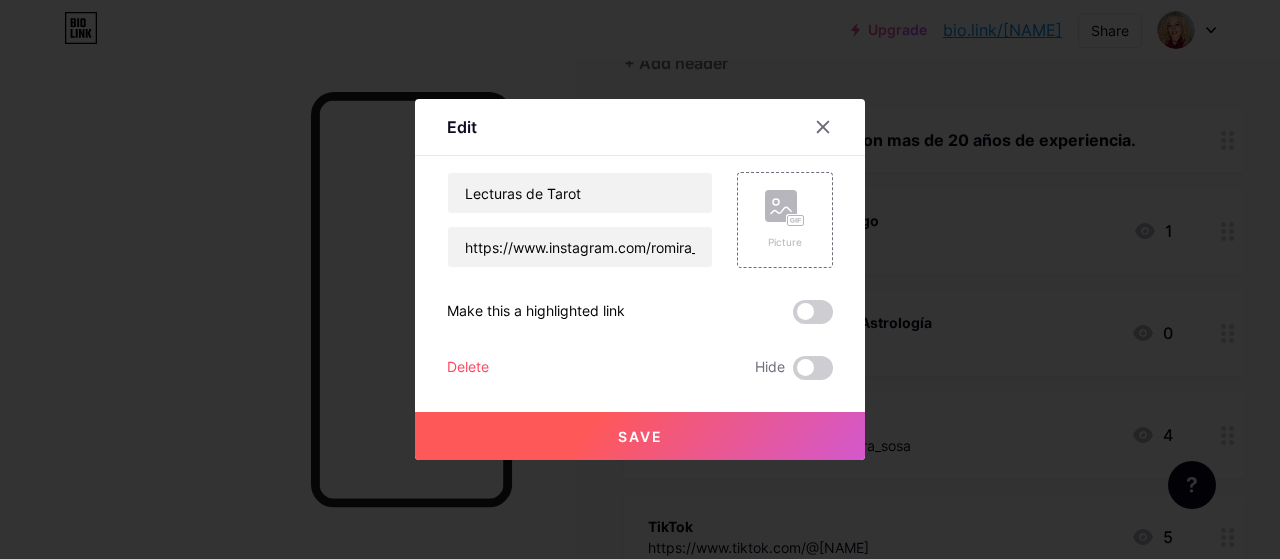 click on "Save" at bounding box center (640, 436) 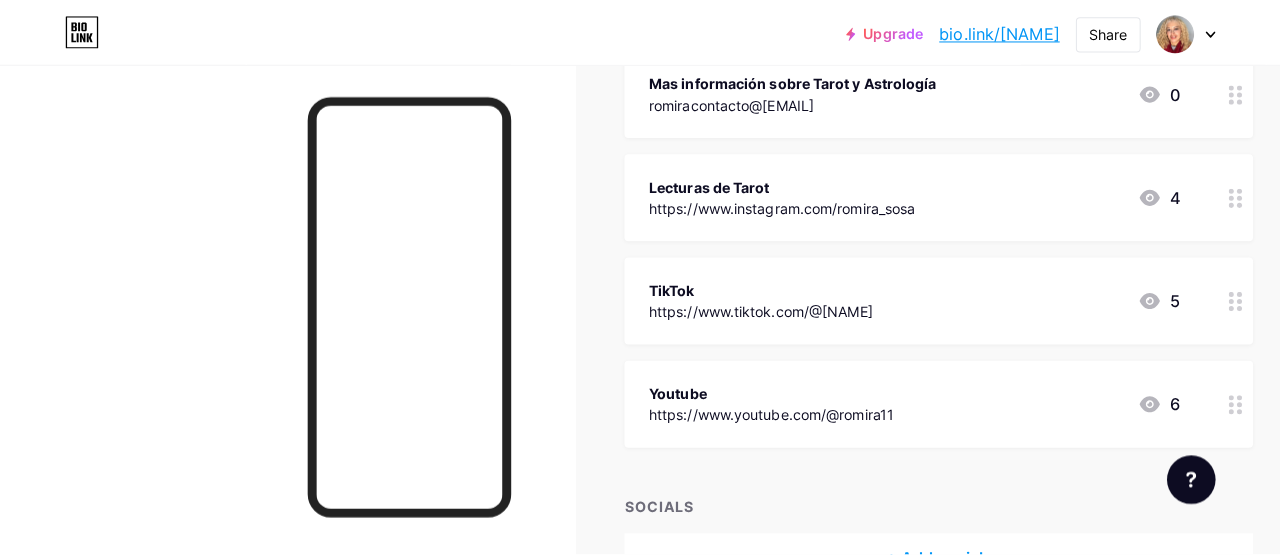 scroll, scrollTop: 452, scrollLeft: 0, axis: vertical 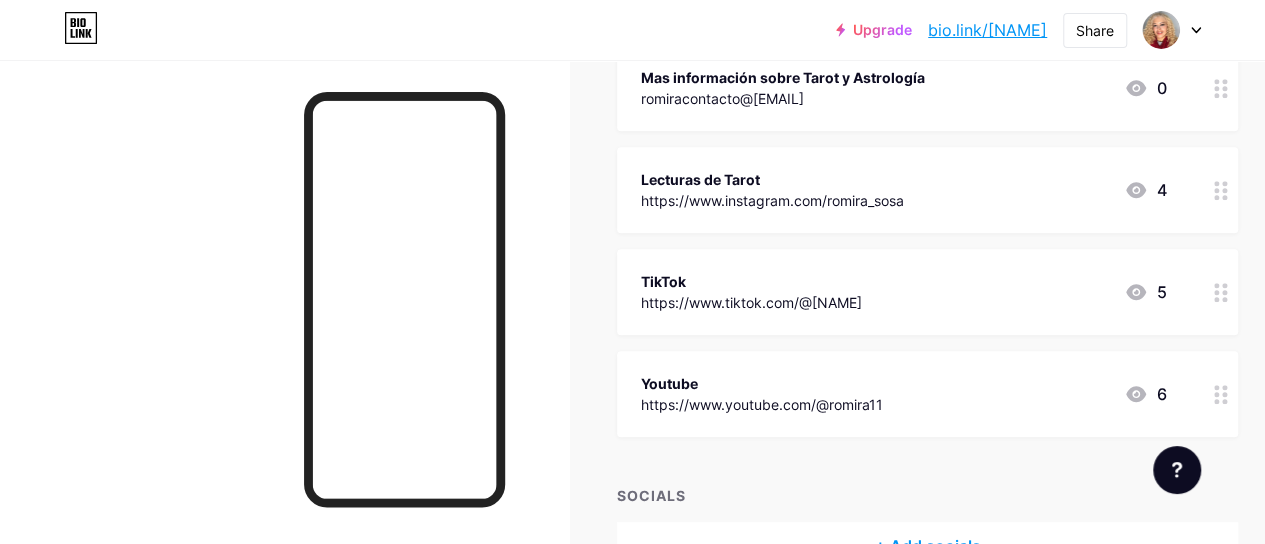 click on "TikTok
https://www.tiktok.com/@romiraastral
[PHONE]" at bounding box center (903, 292) 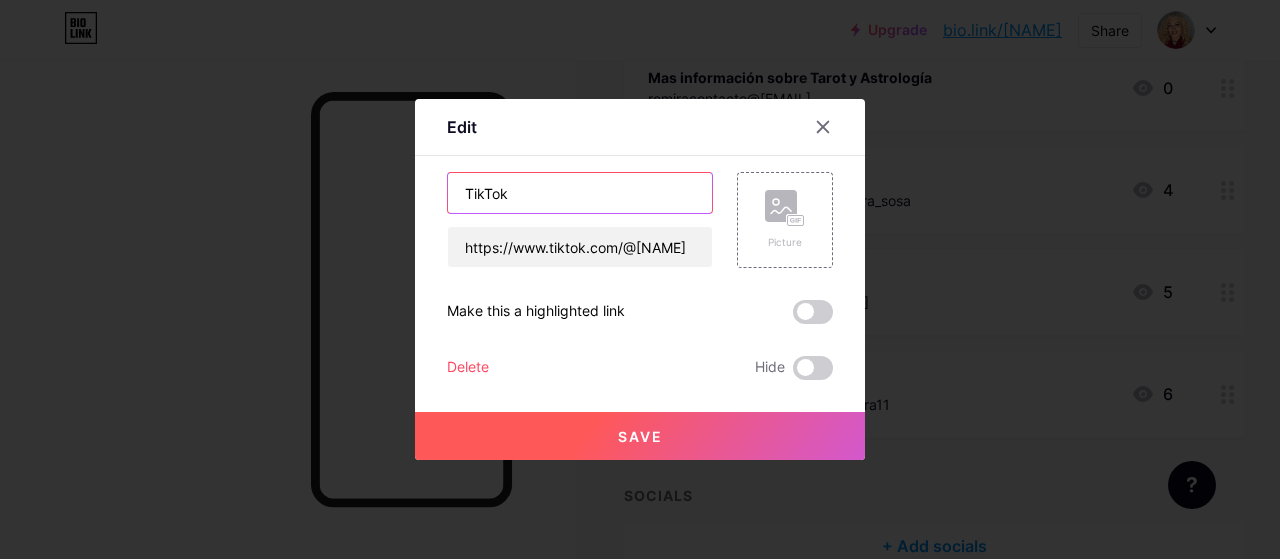 click on "TikTok" at bounding box center (580, 193) 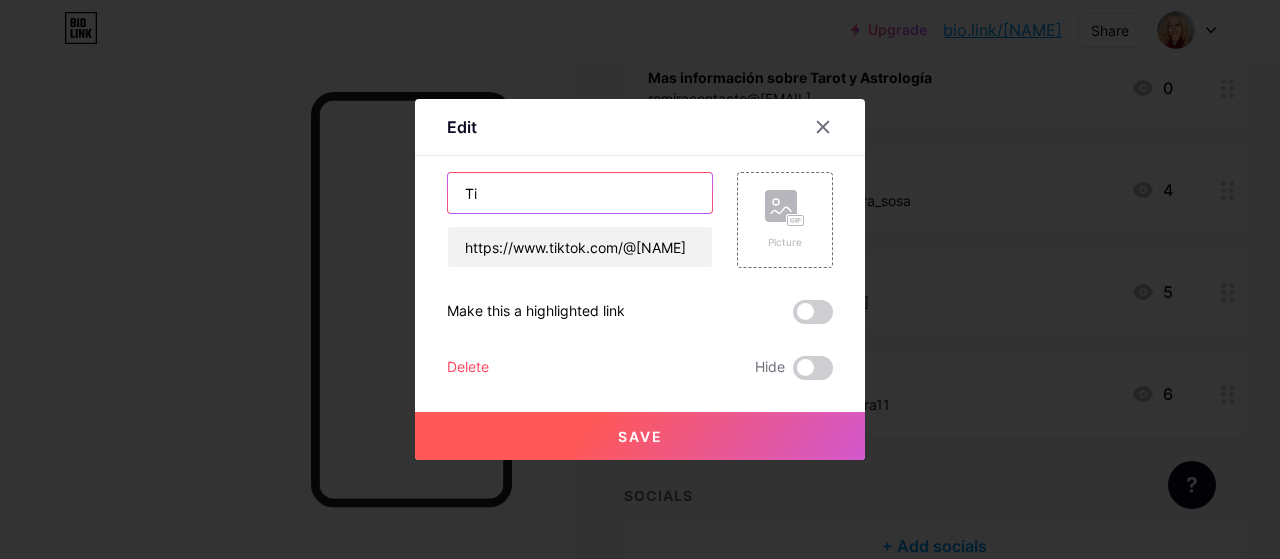 type on "T" 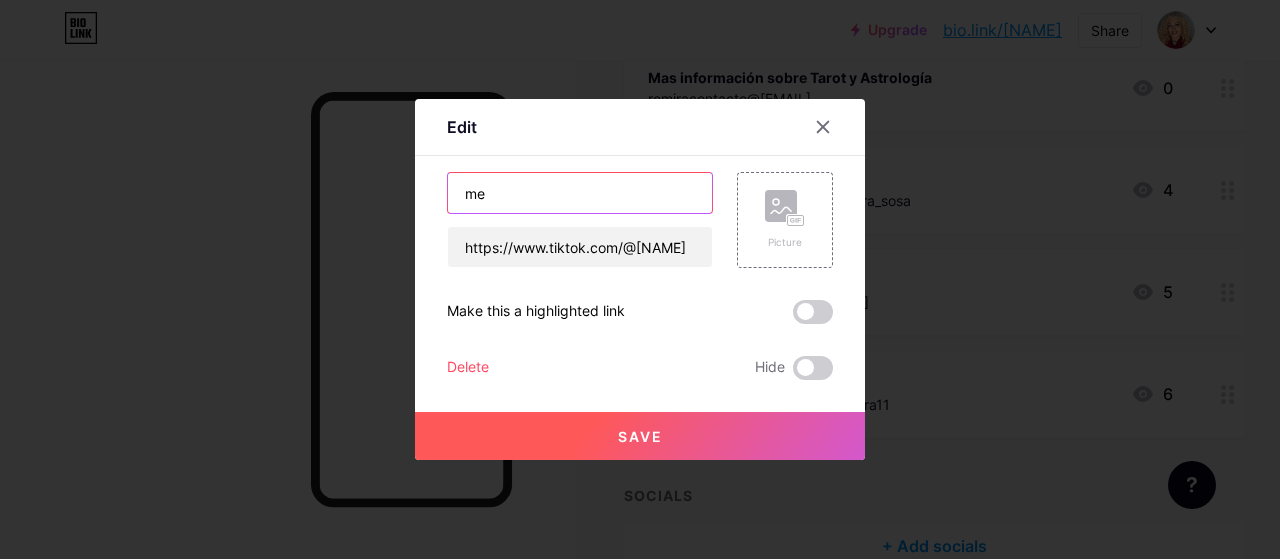 type on "m" 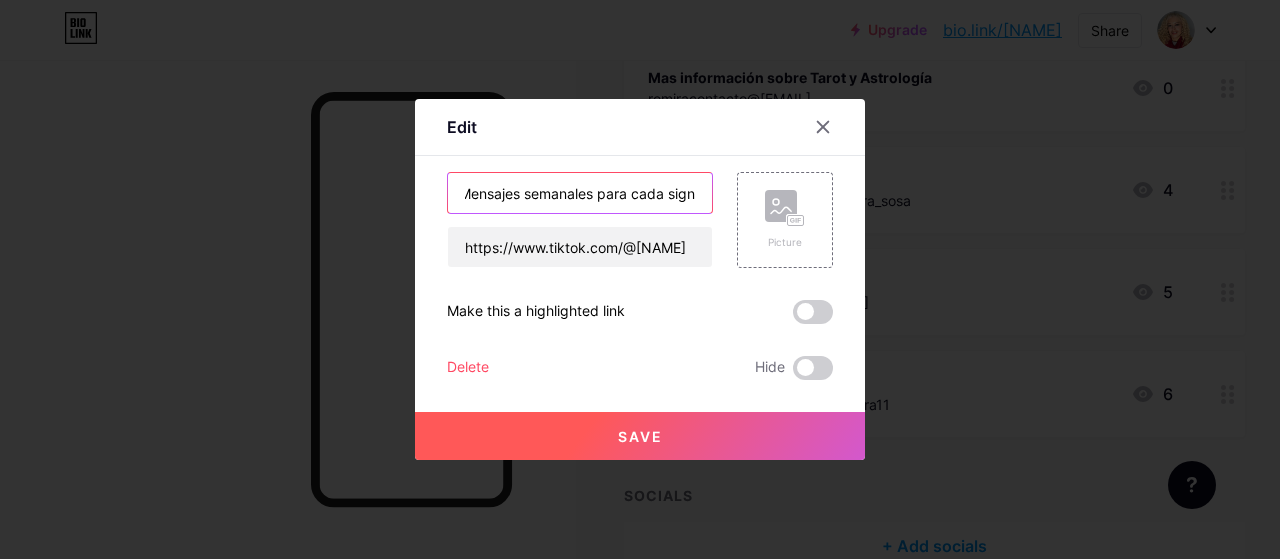 scroll, scrollTop: 0, scrollLeft: 15, axis: horizontal 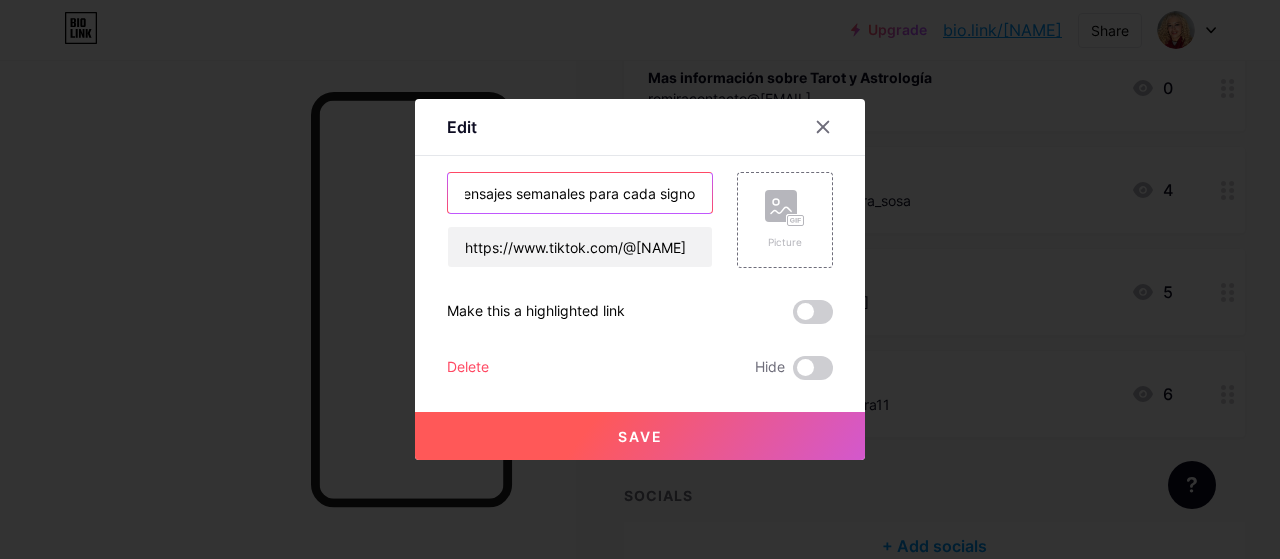 type on "Mensajes semanales para cada signo" 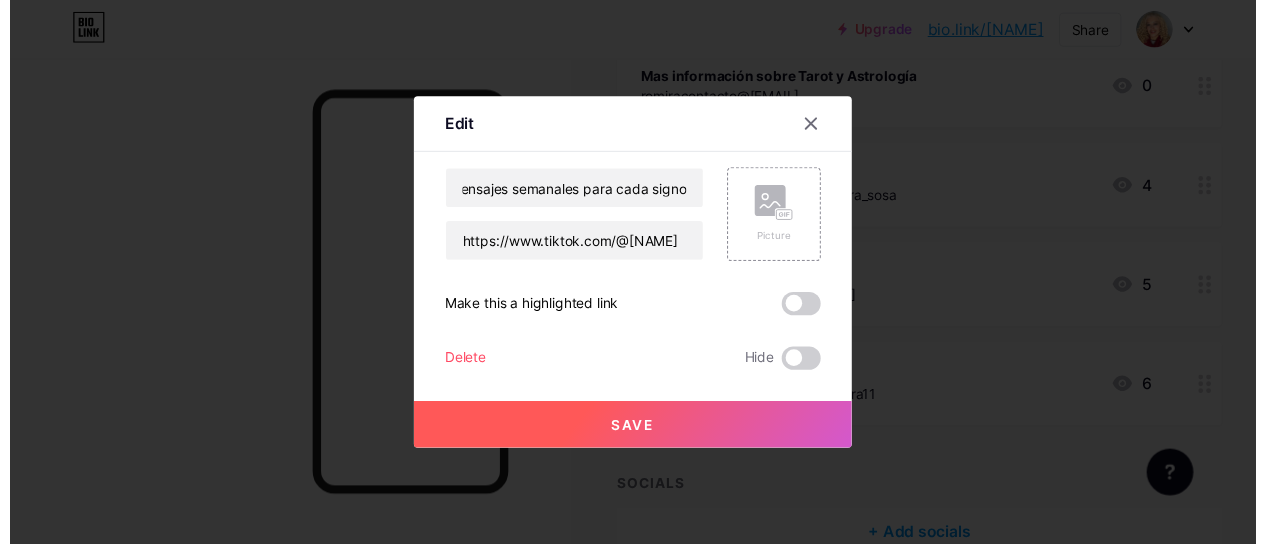 scroll, scrollTop: 0, scrollLeft: 0, axis: both 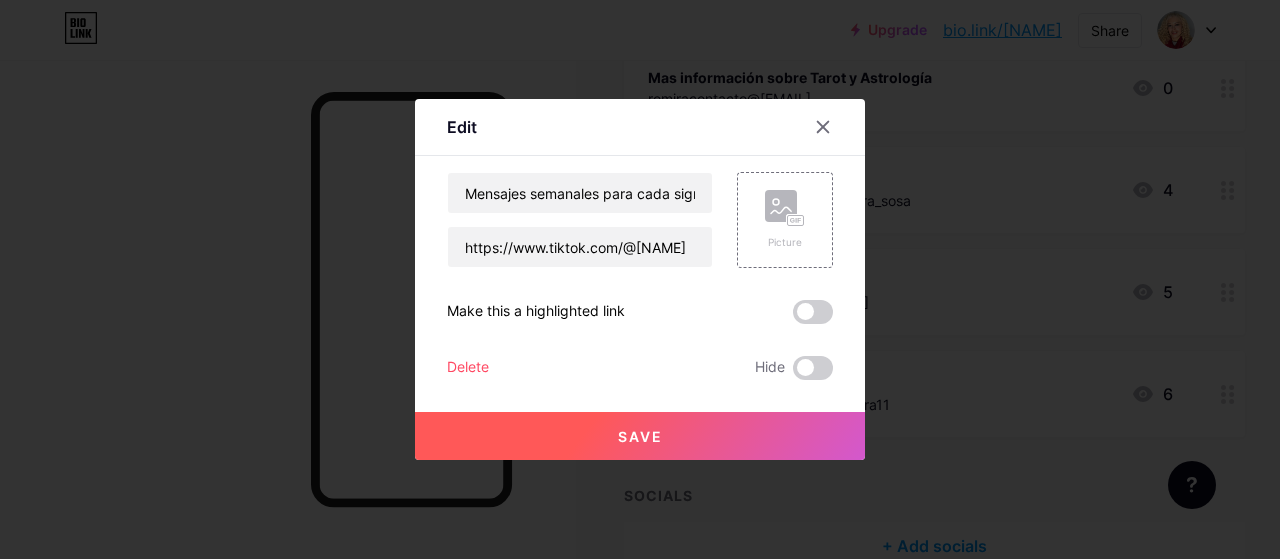 click on "Save" at bounding box center (640, 436) 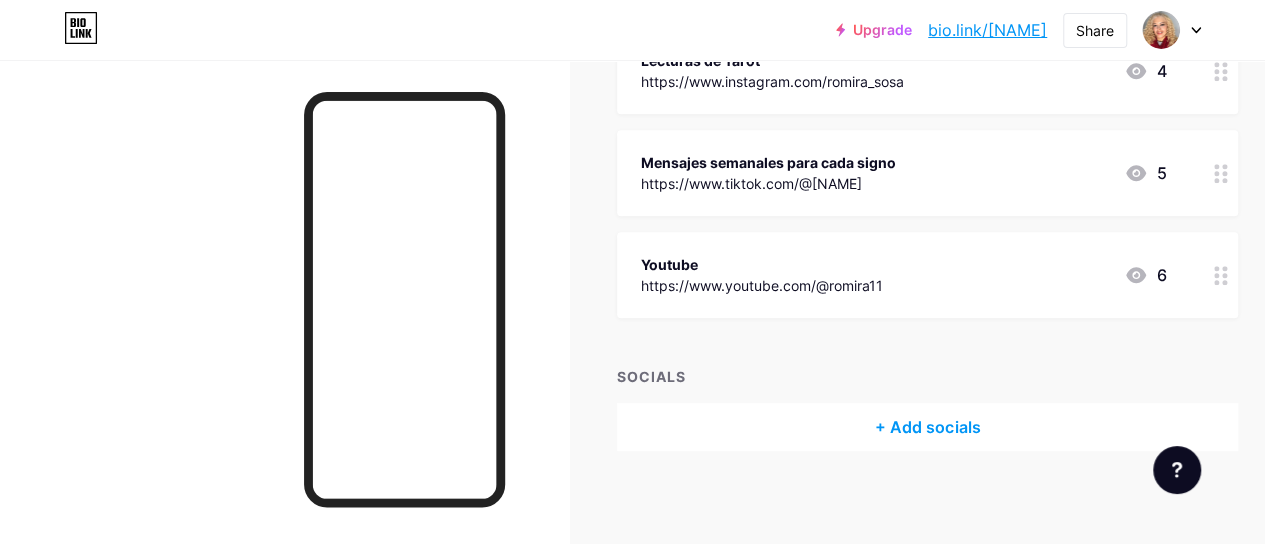 scroll, scrollTop: 577, scrollLeft: 0, axis: vertical 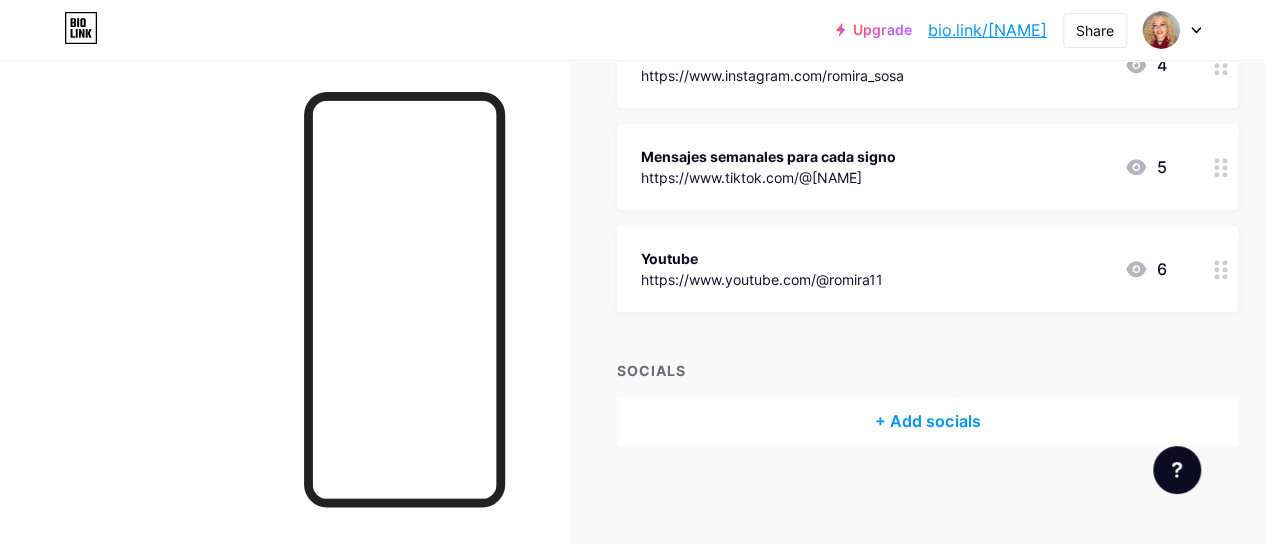 click on "Youtube
https://www.youtube.com/@[NAME]
6" at bounding box center [903, 269] 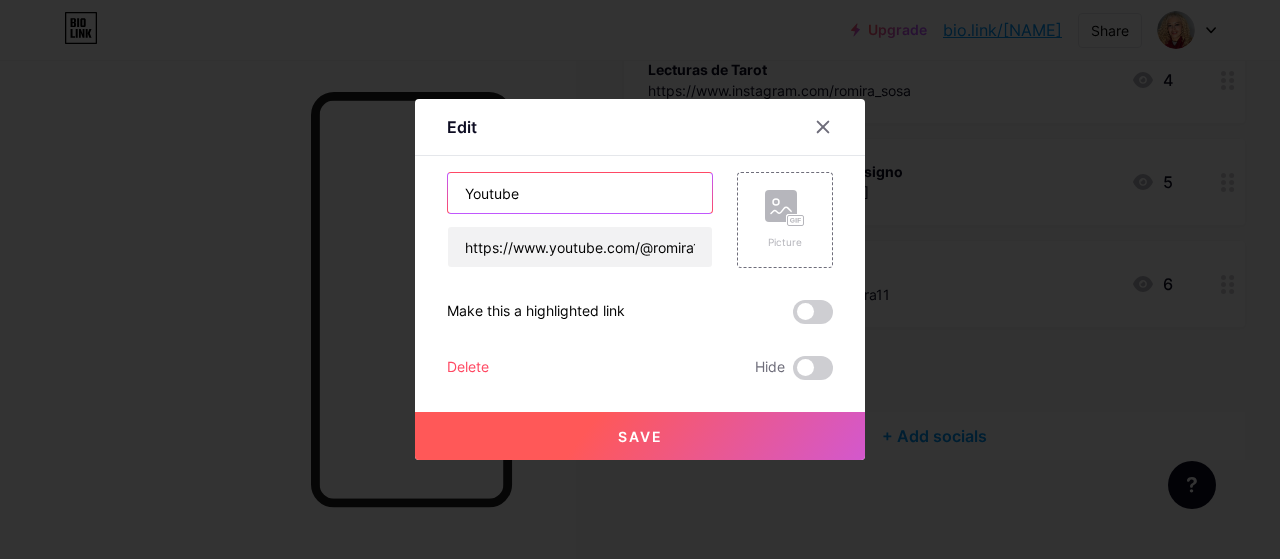 click on "Youtube" at bounding box center [580, 193] 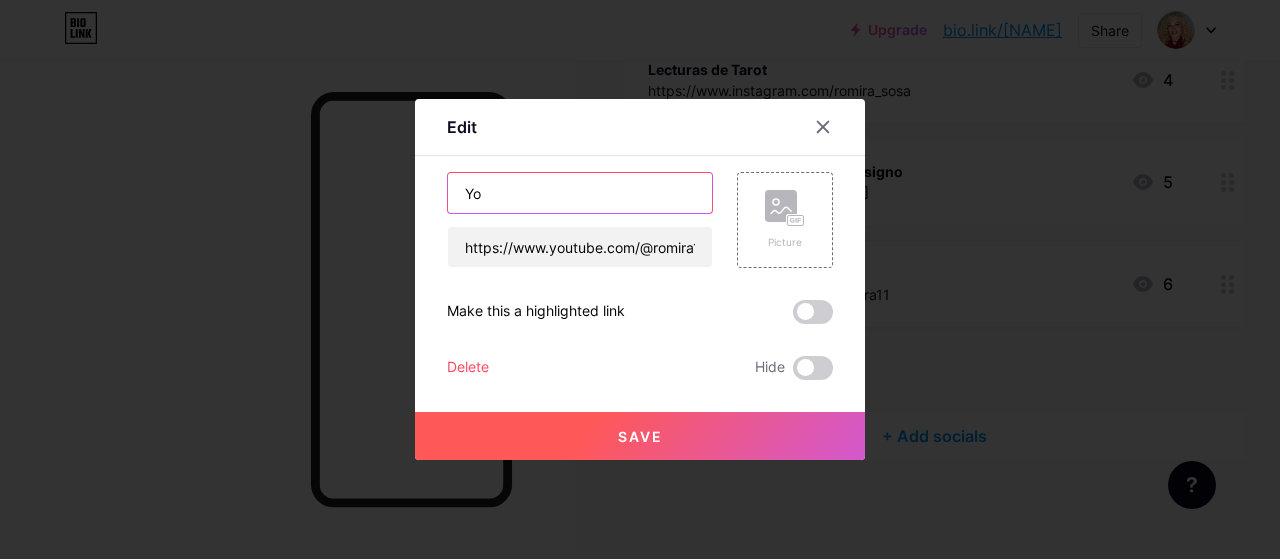 type on "Y" 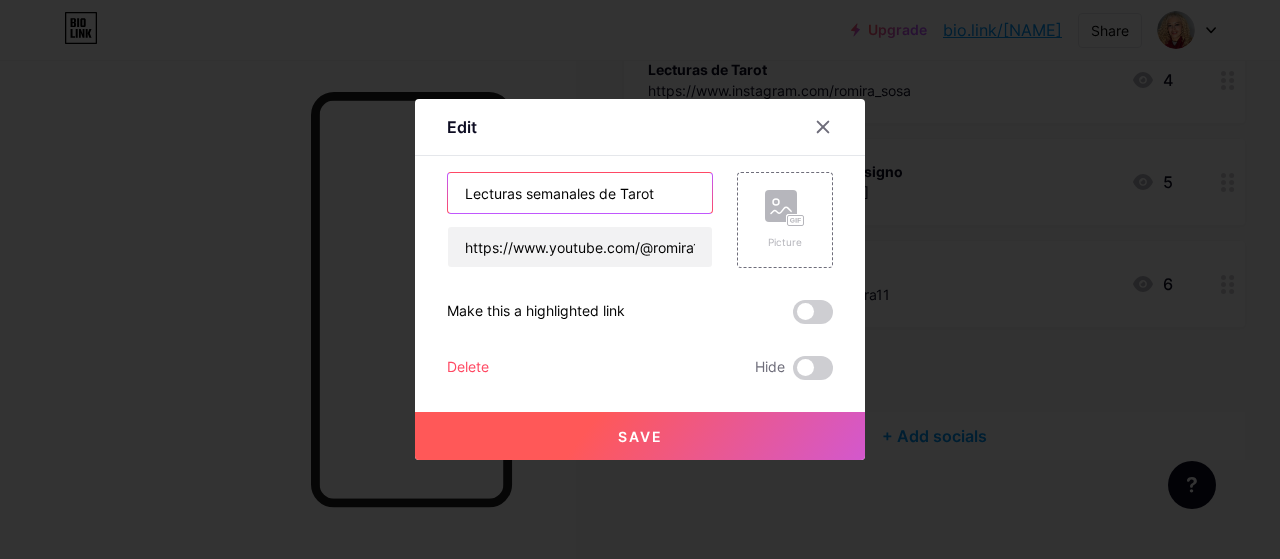 type on "Lecturas semanales de Tarot" 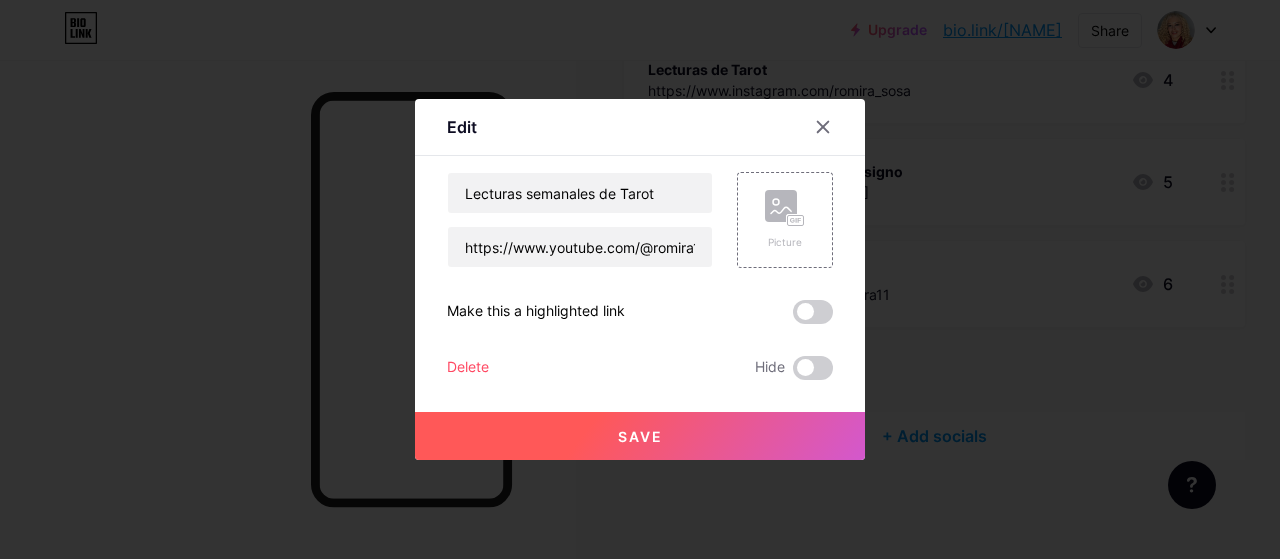 click on "Save" at bounding box center (640, 436) 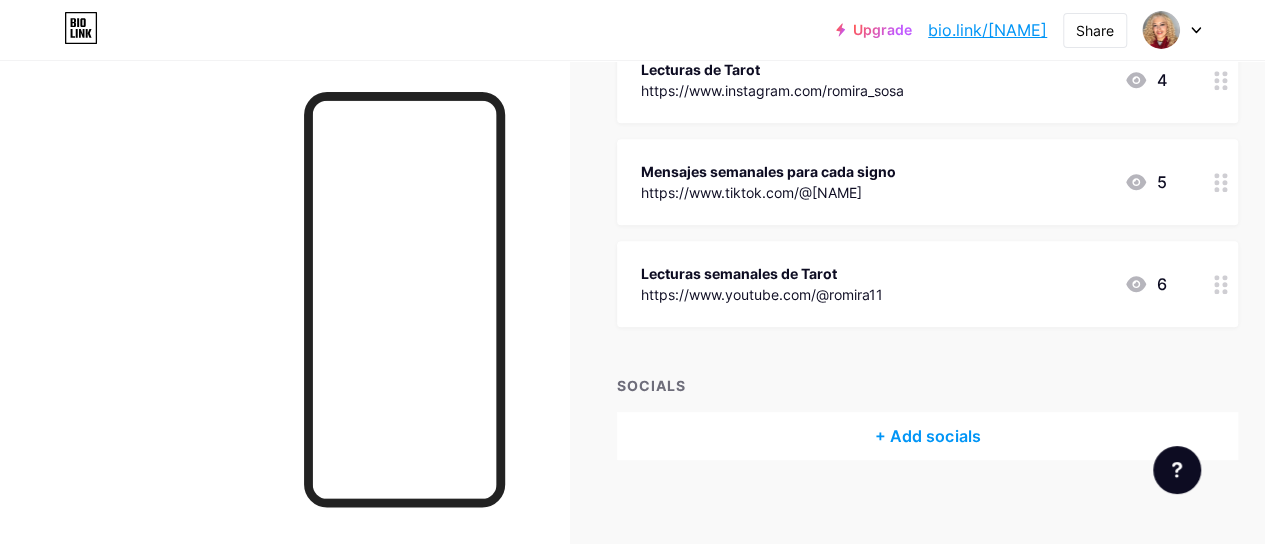 scroll, scrollTop: 577, scrollLeft: 0, axis: vertical 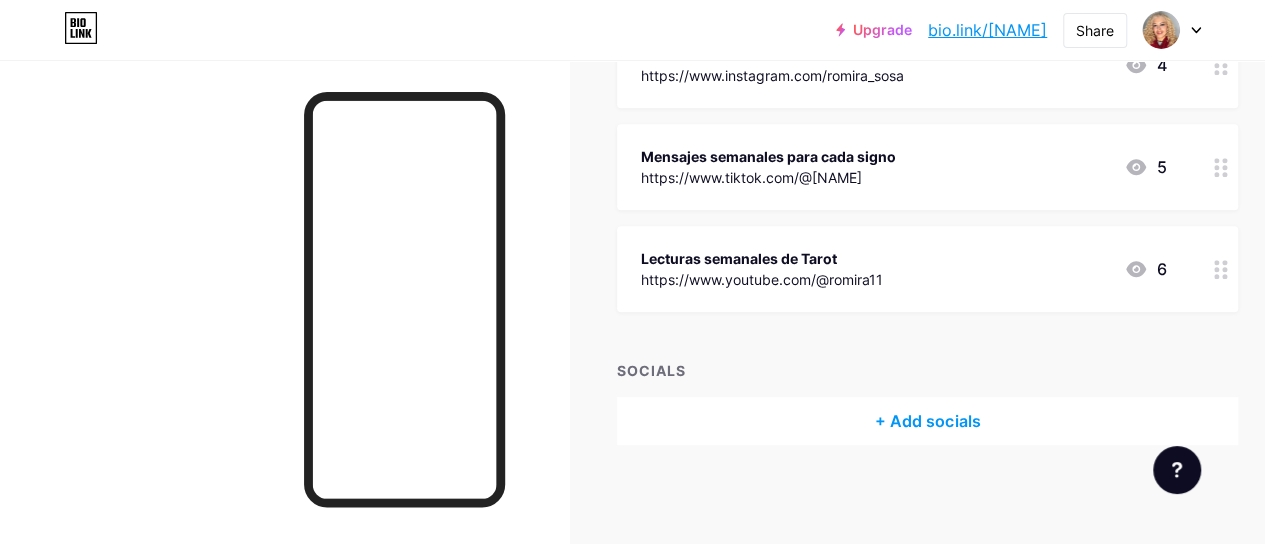click on "Mensajes semanales para cada signo" at bounding box center (768, 156) 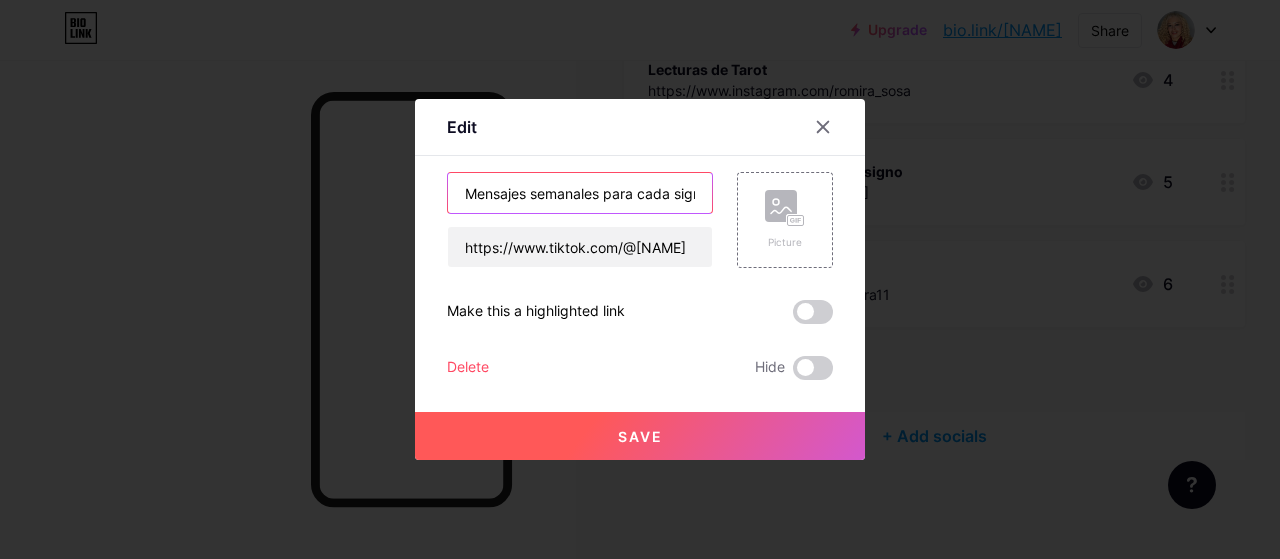 click on "Mensajes semanales para cada signo" at bounding box center [580, 193] 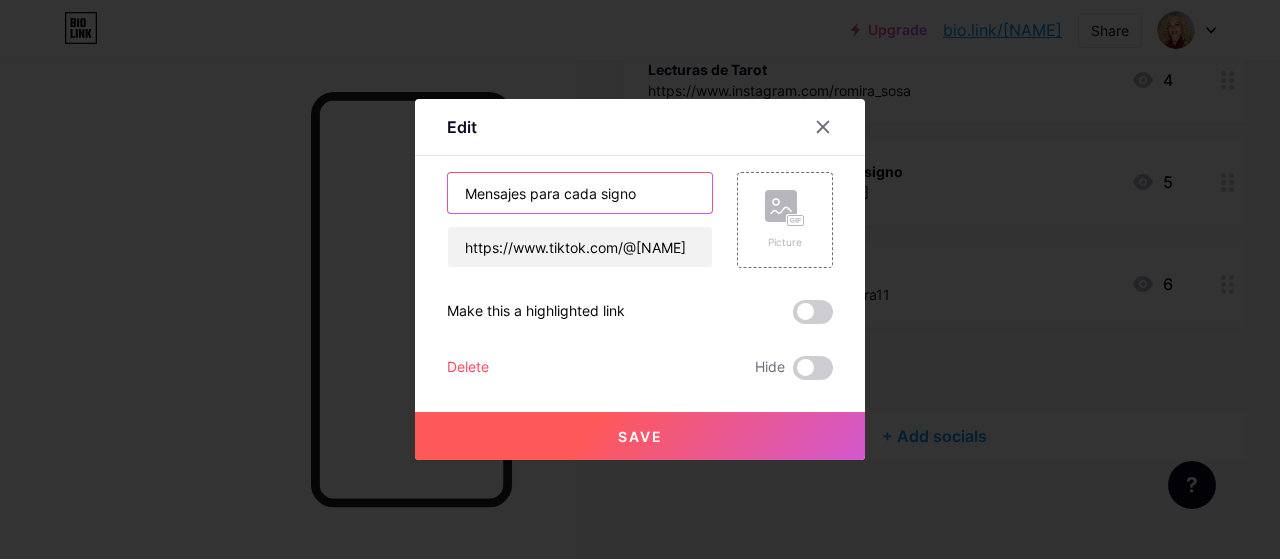 type on "Mensajes para cada signo" 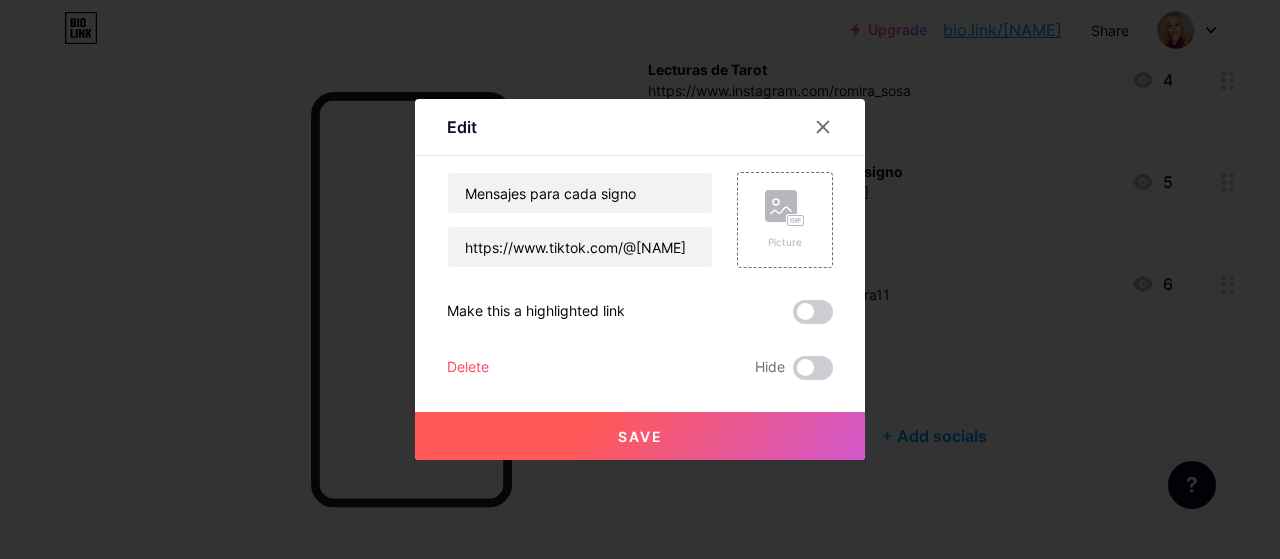 click on "Save" at bounding box center [640, 436] 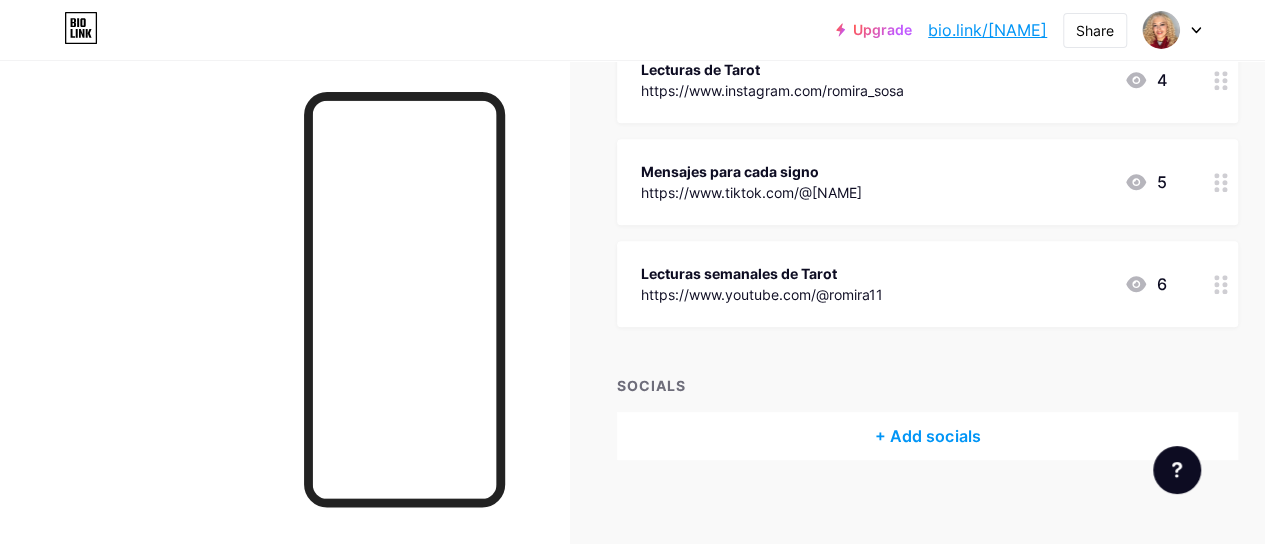 click on "Lecturas semanales de Tarot
https://www.youtube.com/@[NAME]
6" at bounding box center [903, 284] 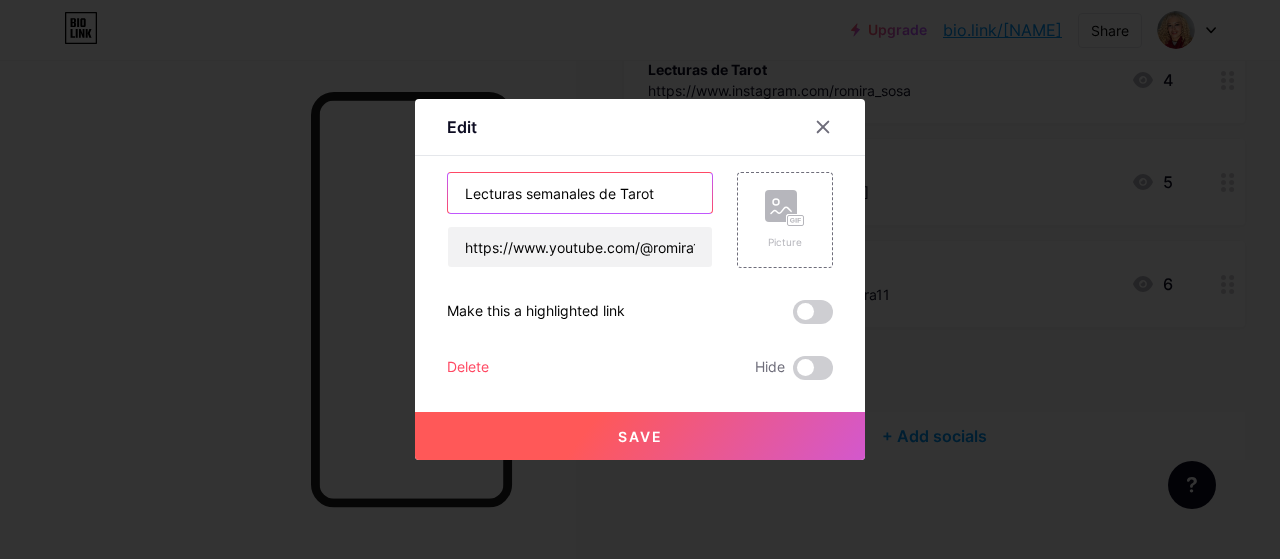 click on "Lecturas semanales de Tarot" at bounding box center (580, 193) 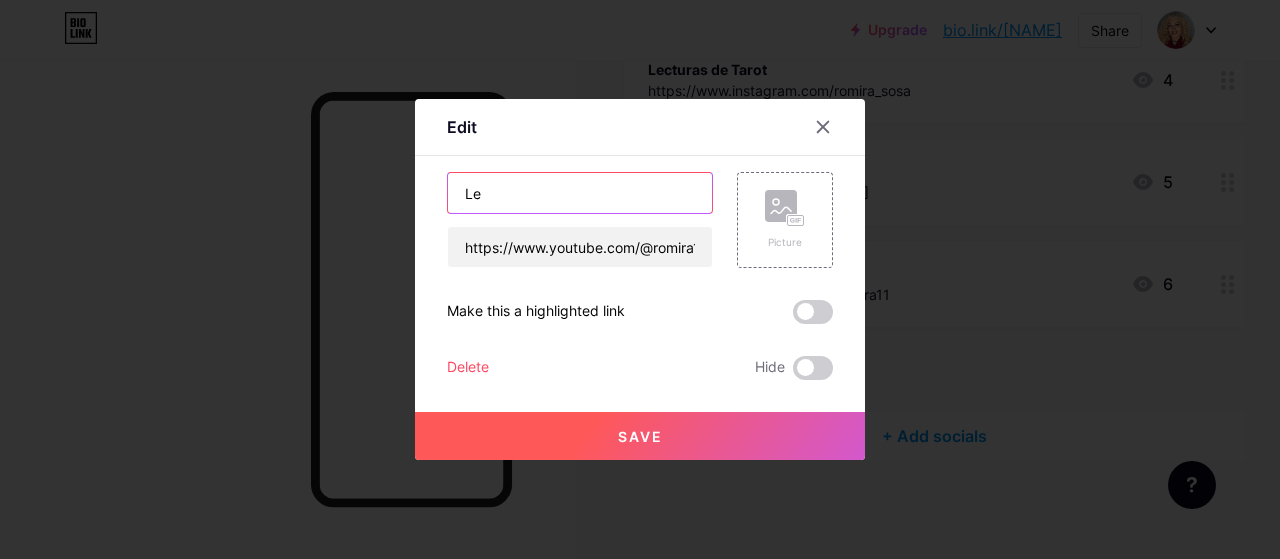 type on "L" 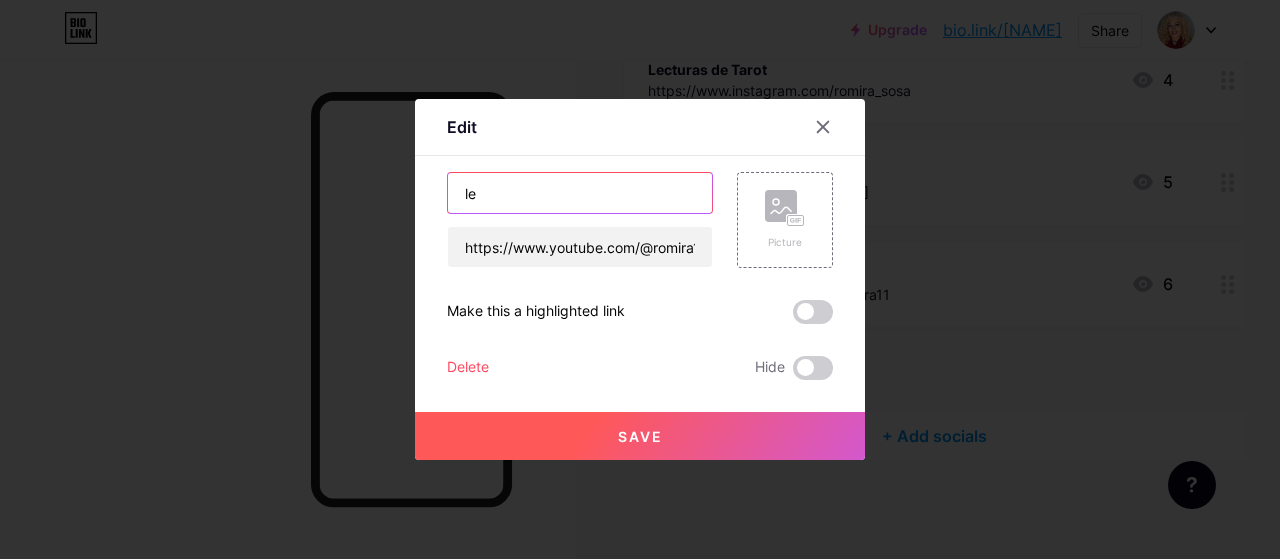 type on "l" 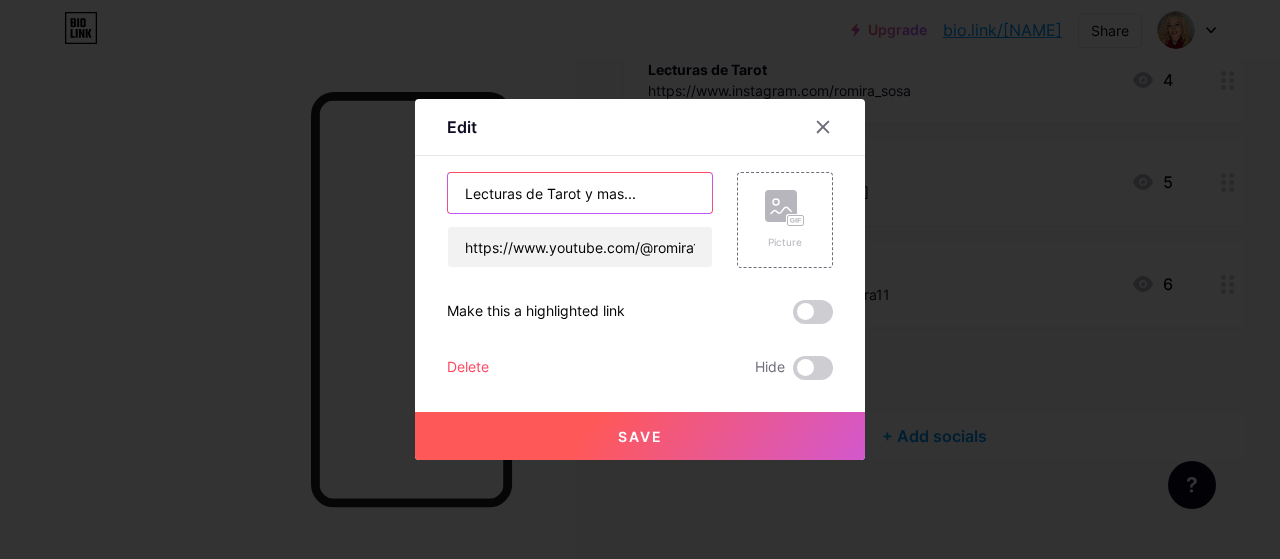type on "Lecturas de Tarot y mas..." 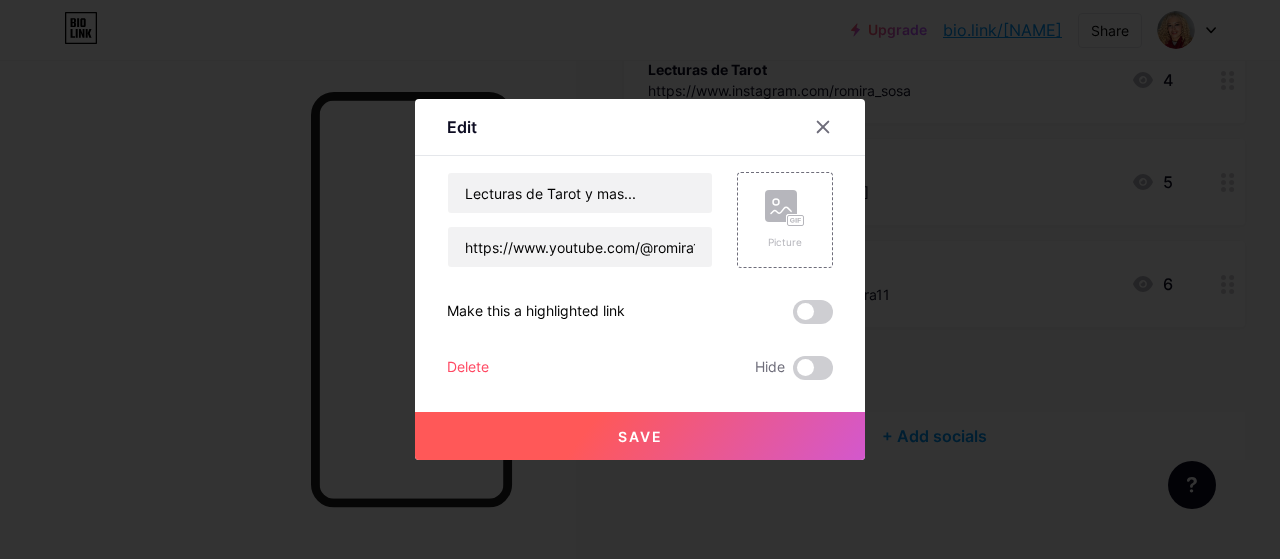 click on "Save" at bounding box center (640, 436) 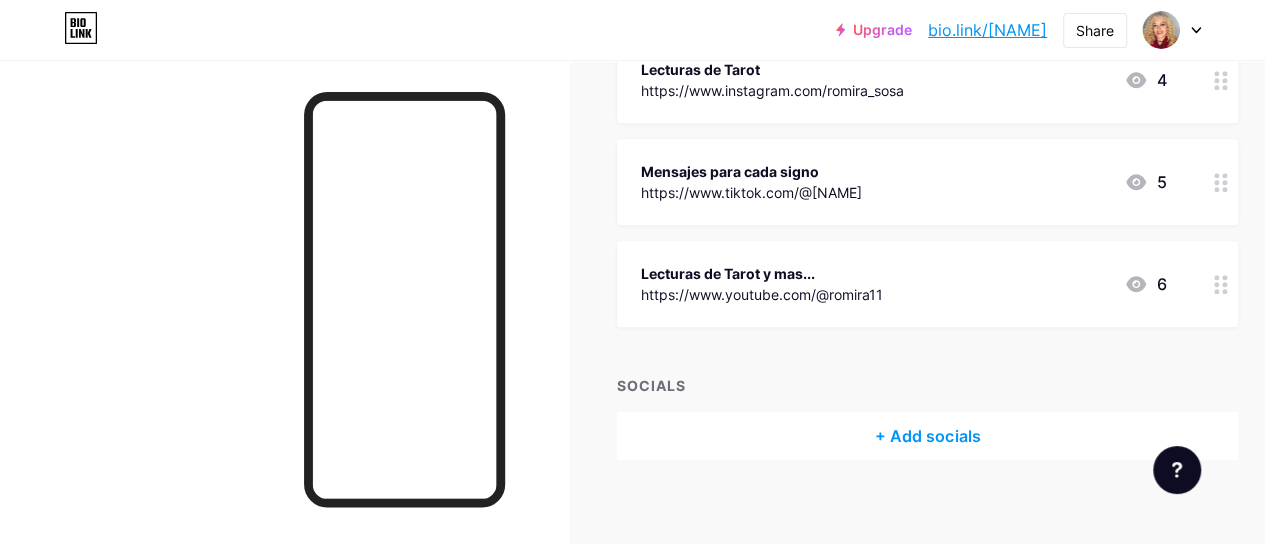 click on "Lecturas de Tarot y mas...
https://www.youtube.com/@romira11
6" at bounding box center (903, 284) 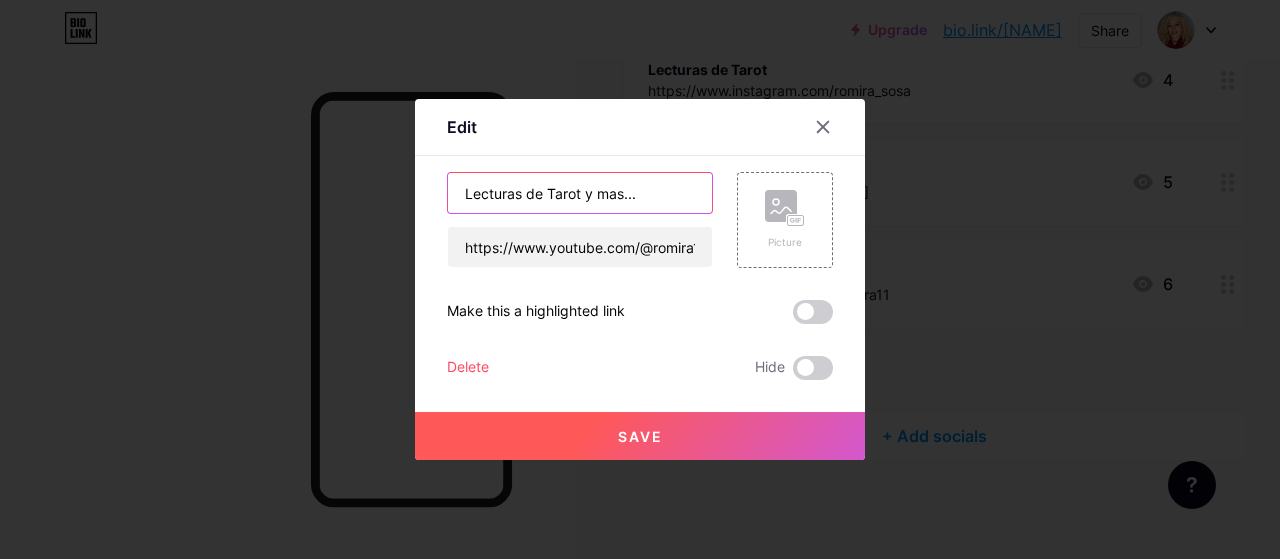 click on "Lecturas de Tarot y mas..." at bounding box center [580, 193] 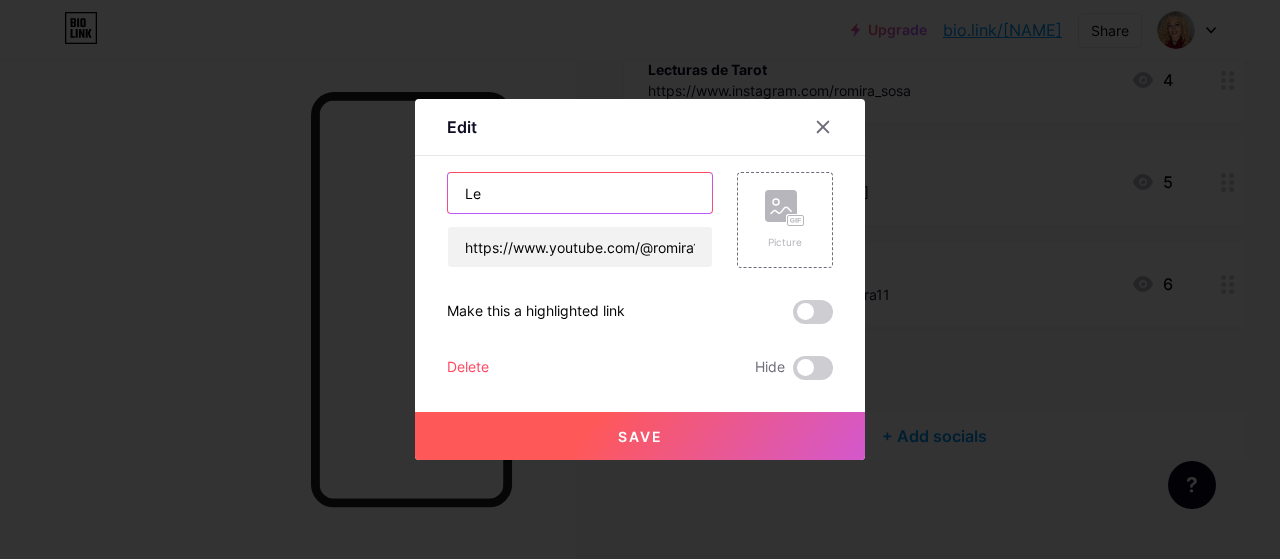 type on "L" 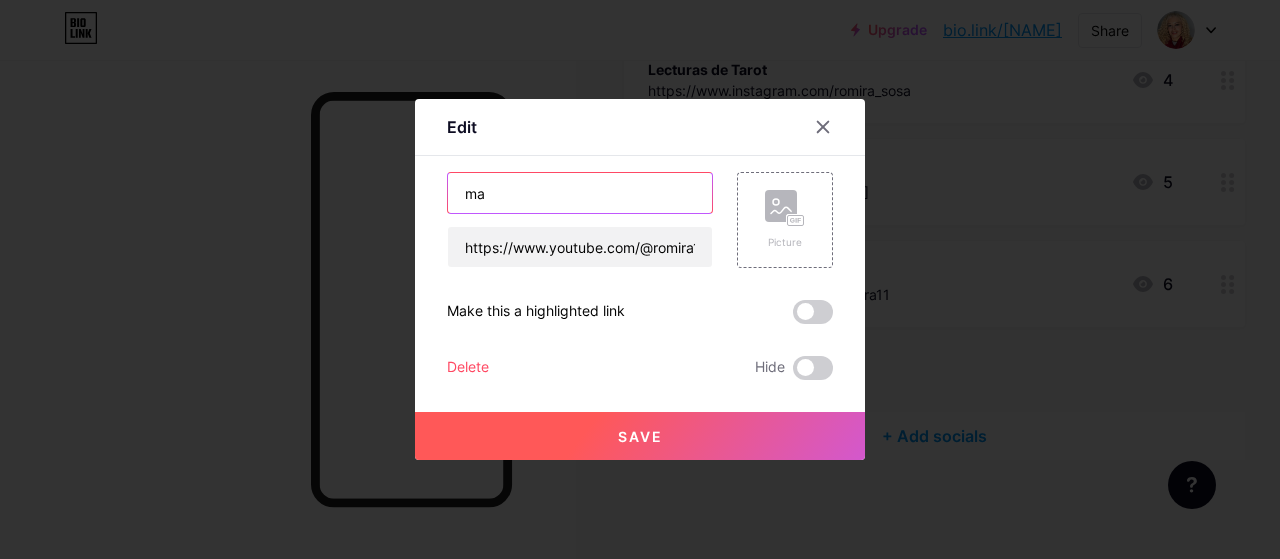 type on "m" 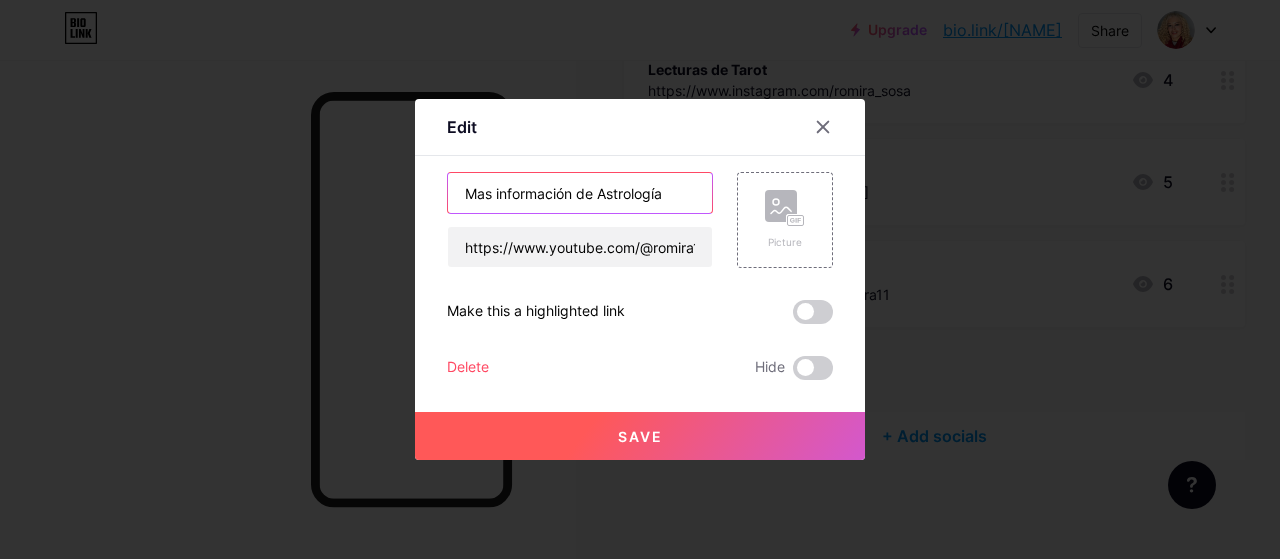 type on "Mas información de Astrología" 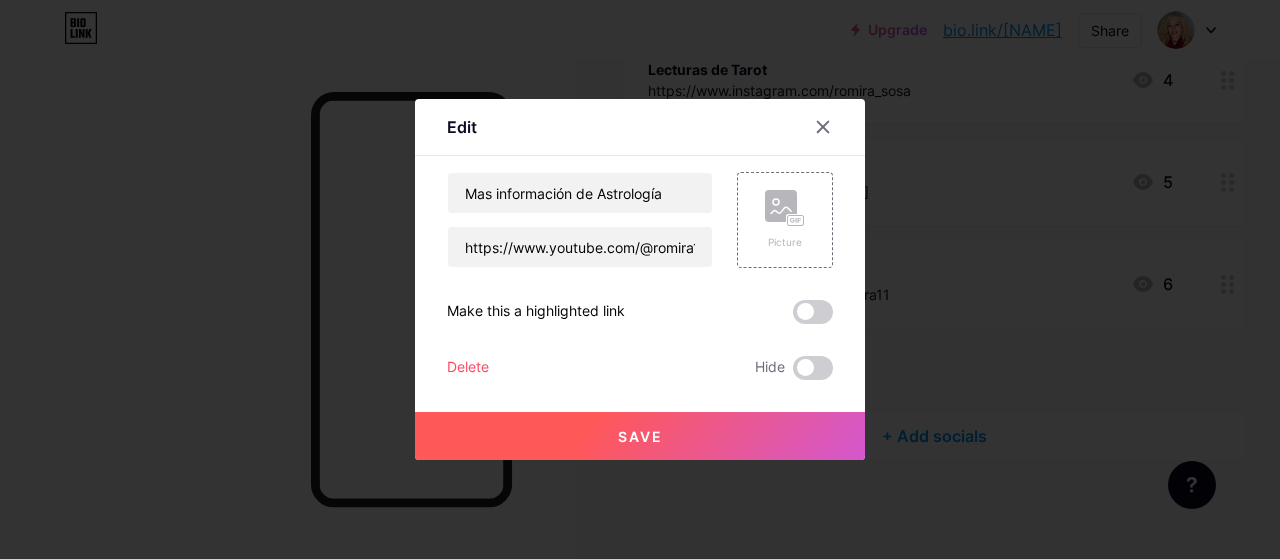 click on "Save" at bounding box center (640, 436) 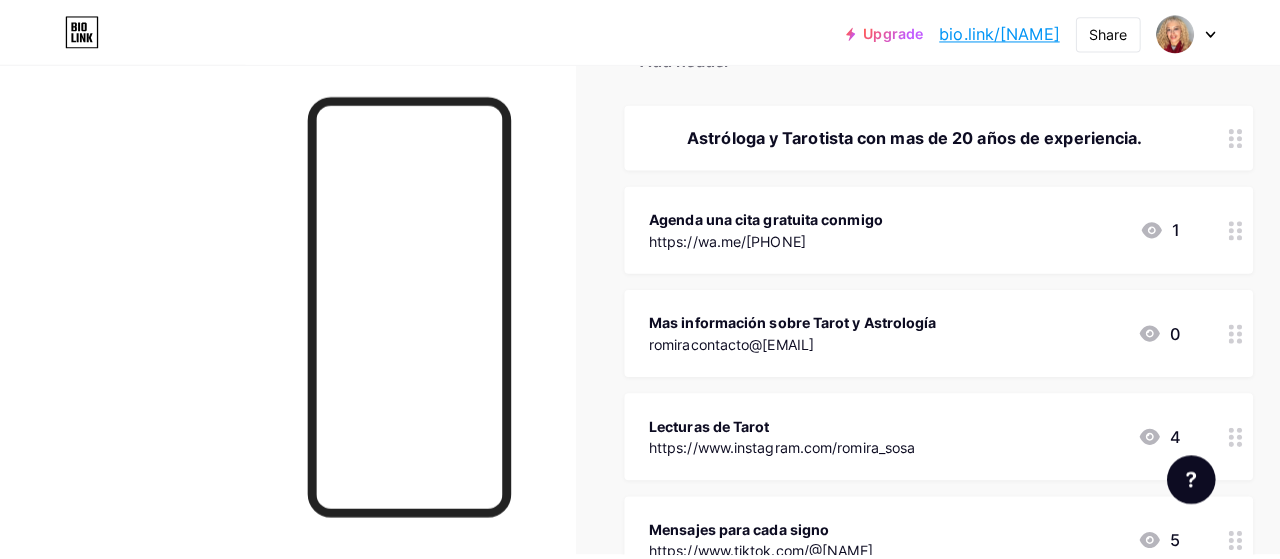 scroll, scrollTop: 202, scrollLeft: 0, axis: vertical 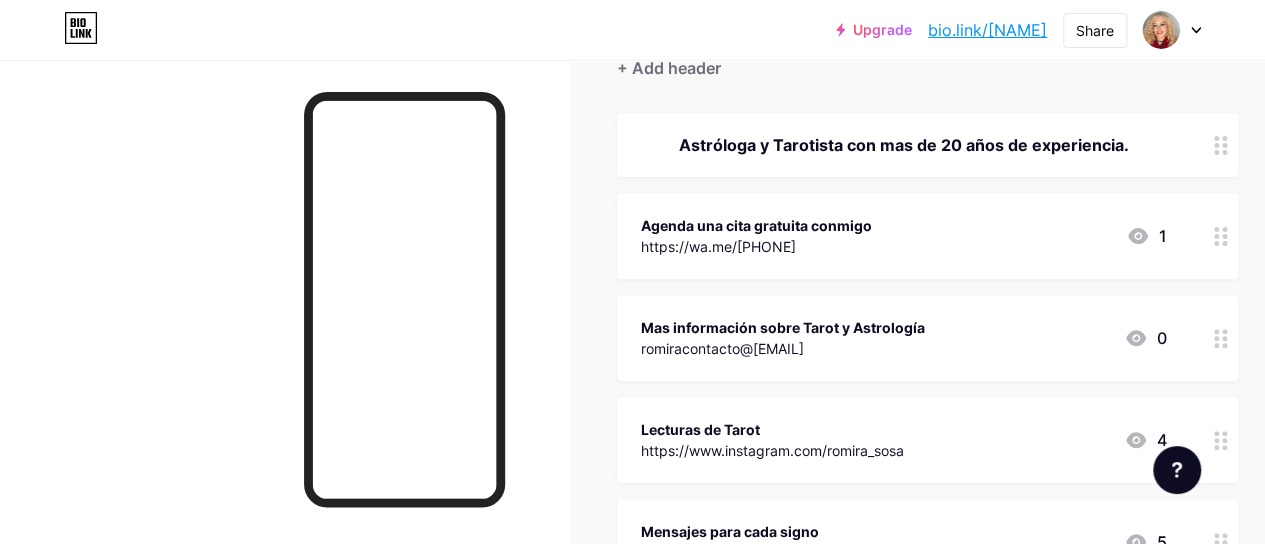 click on "Mas información sobre Tarot y Astrología
[EMAIL]
[PHONE]" at bounding box center [903, 338] 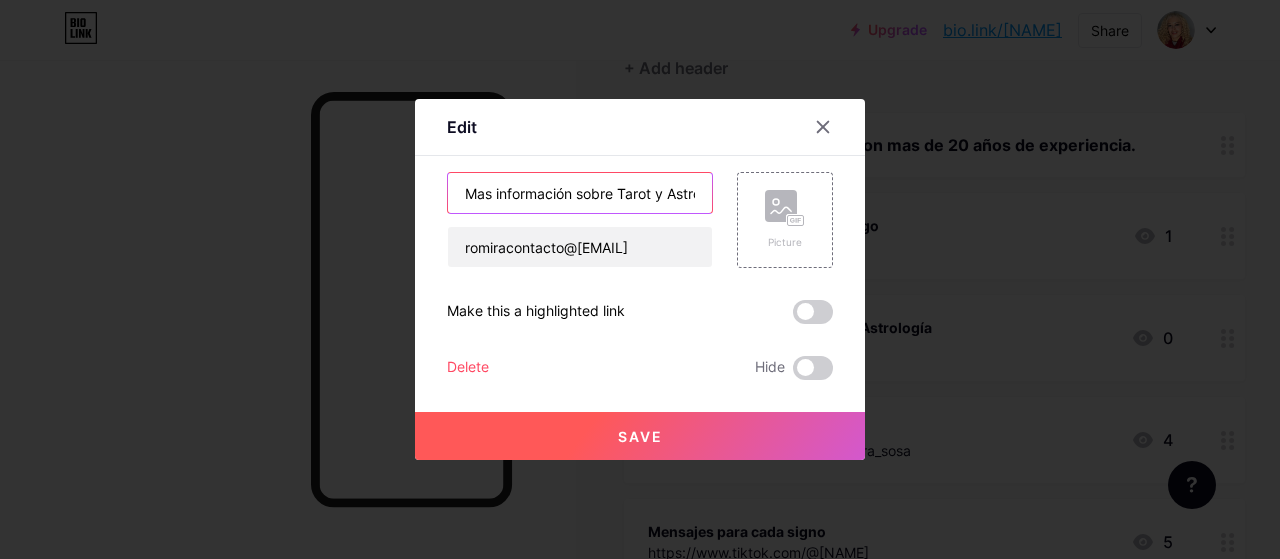 click on "Mas información sobre Tarot y Astrología" at bounding box center [580, 193] 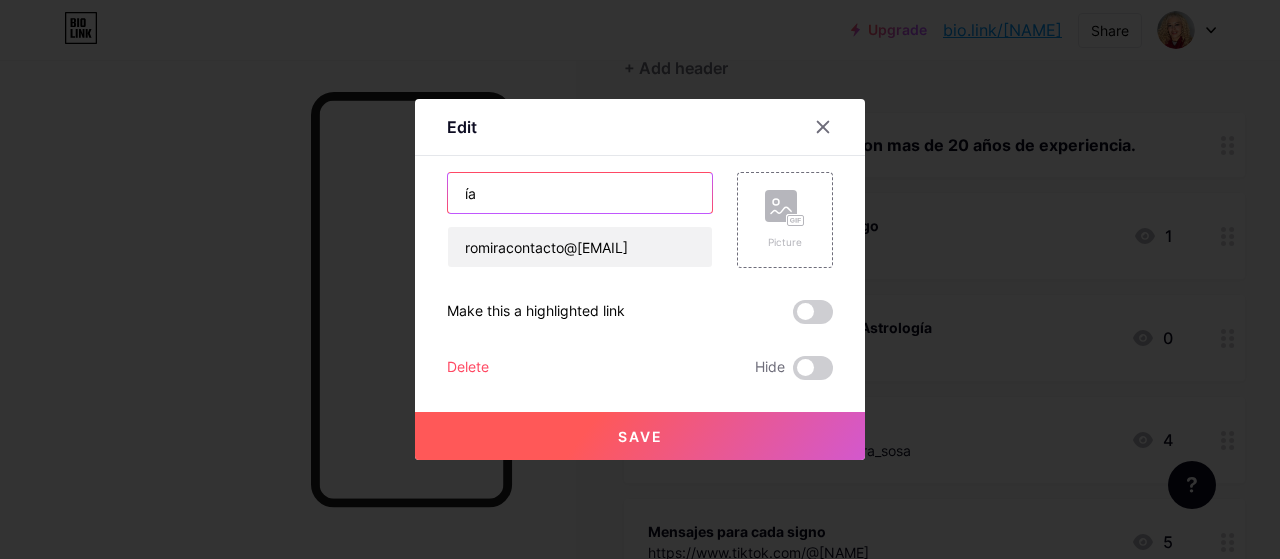 type on "a" 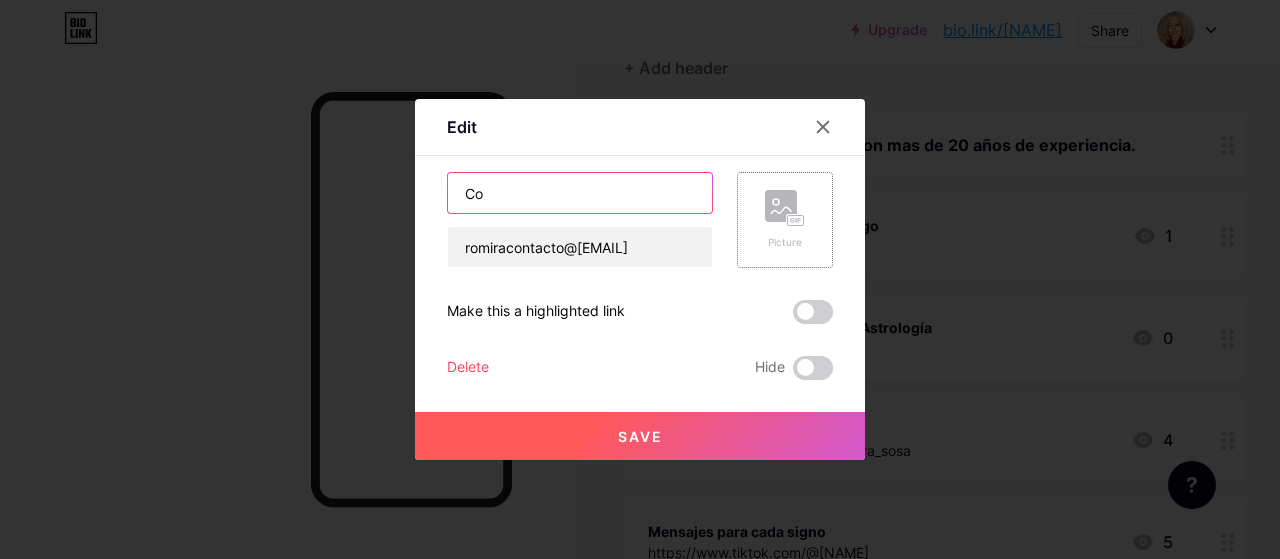 type on "C" 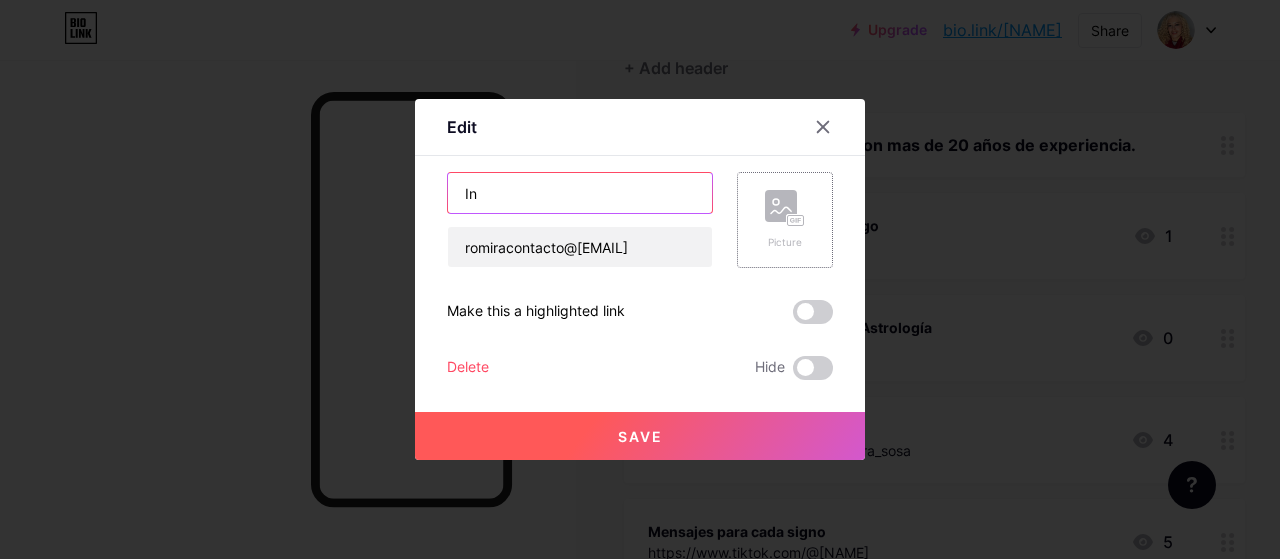 type on "I" 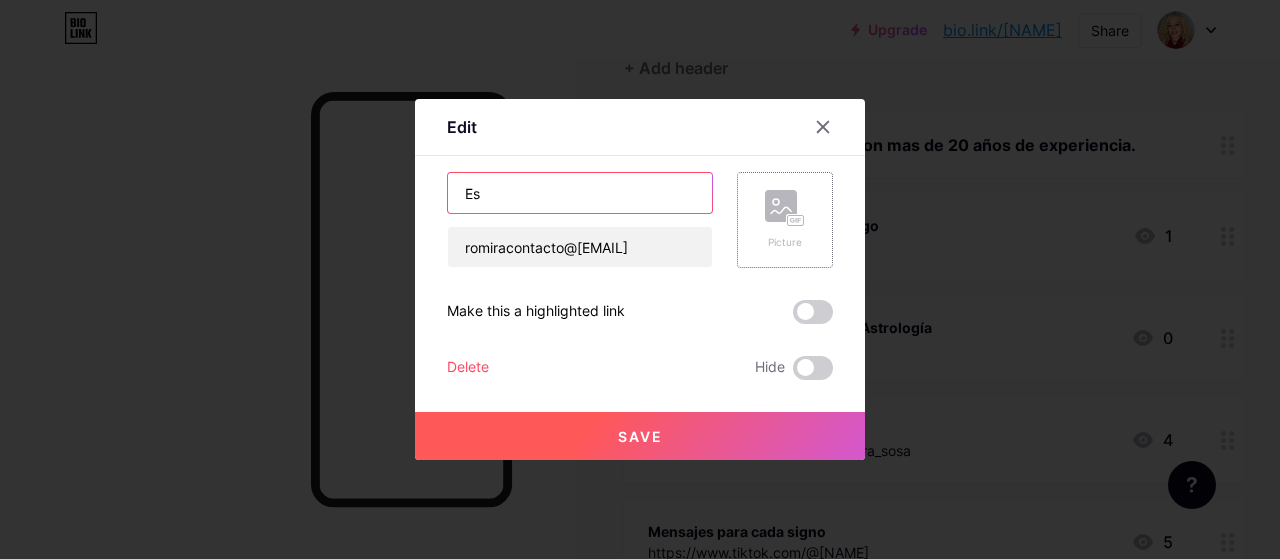 type on "E" 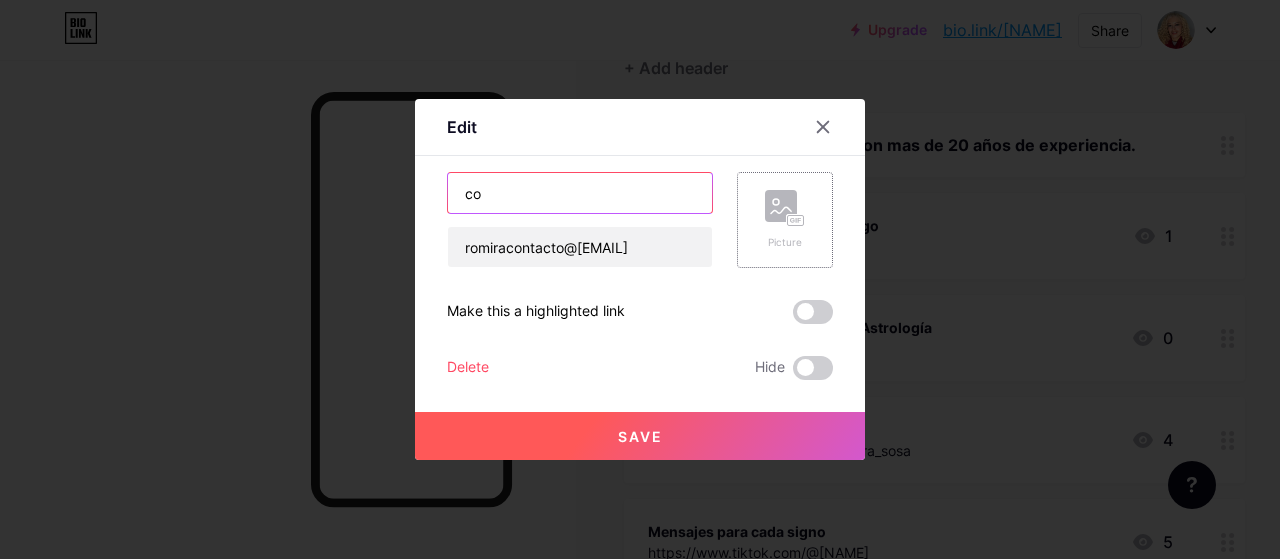 type on "c" 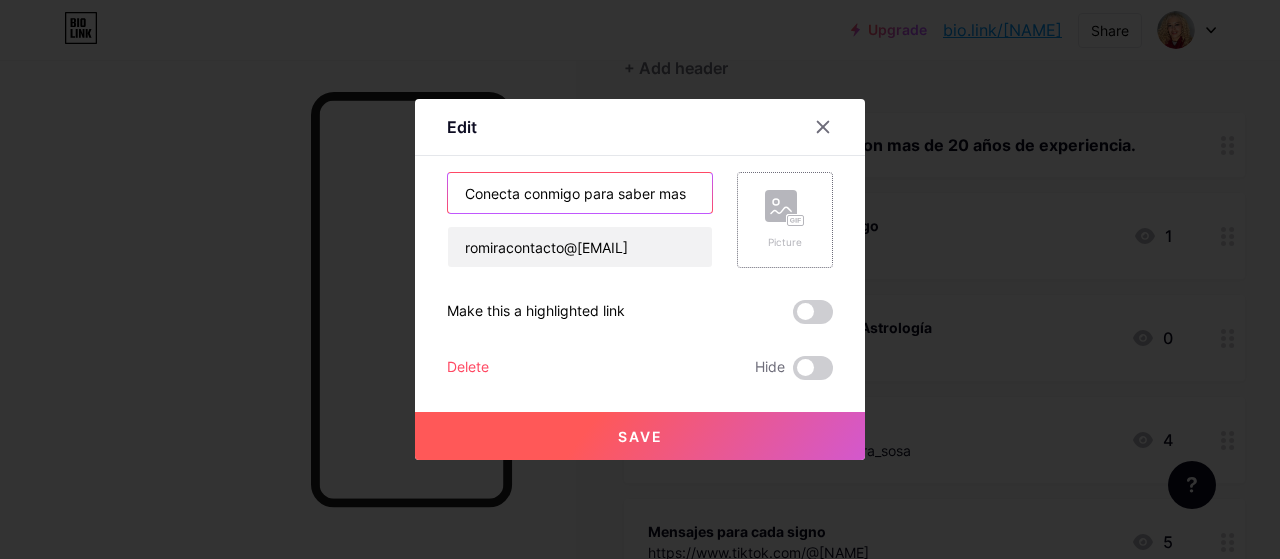 scroll, scrollTop: 0, scrollLeft: 0, axis: both 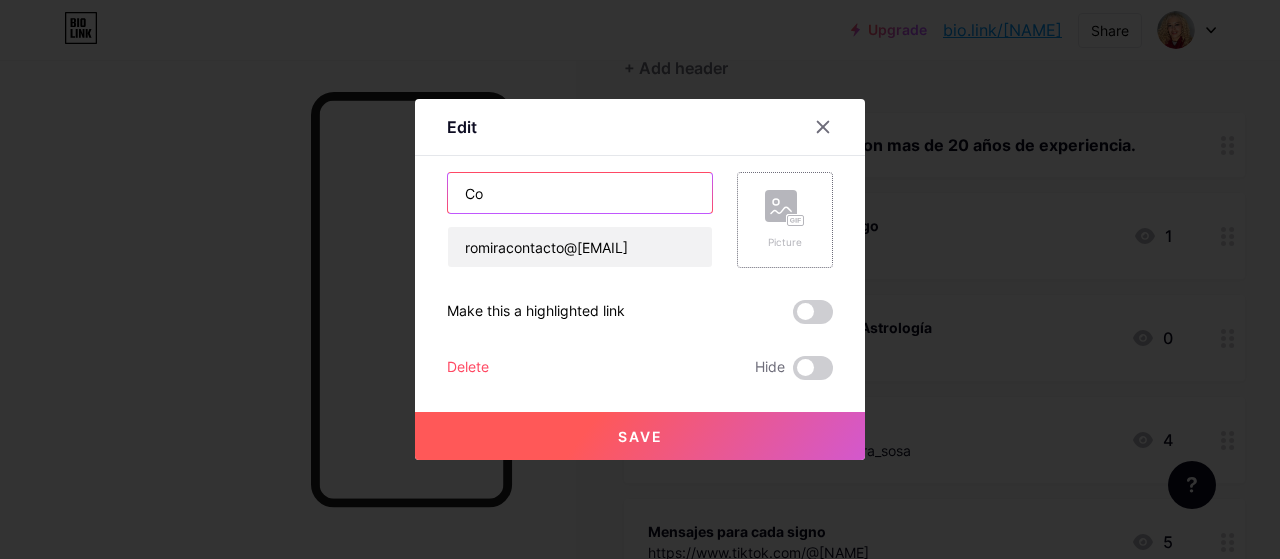 type on "C" 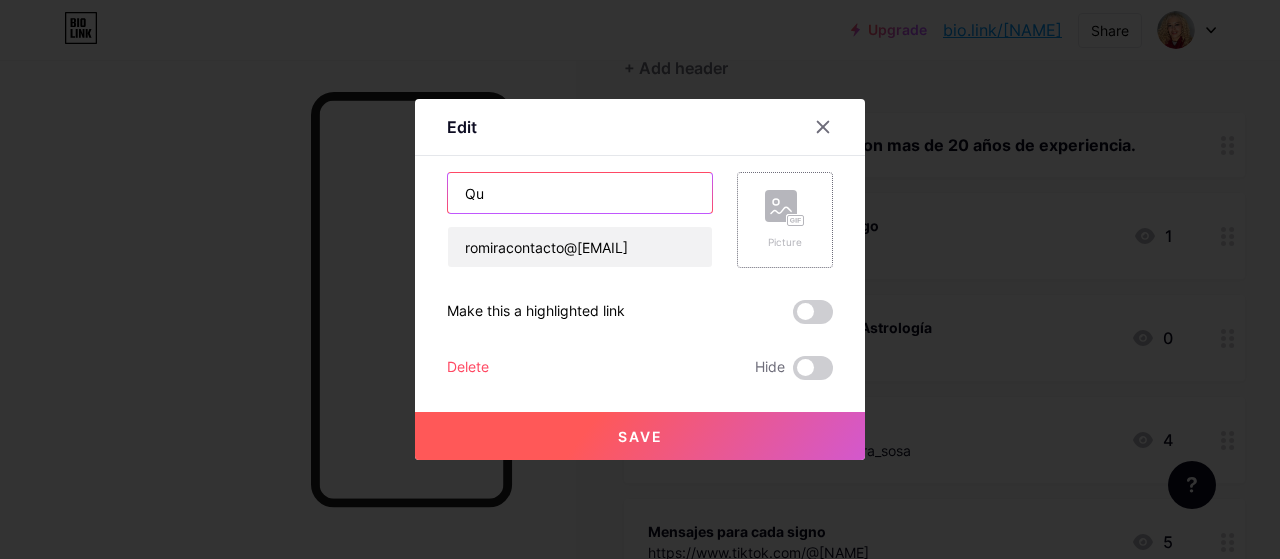 type on "Q" 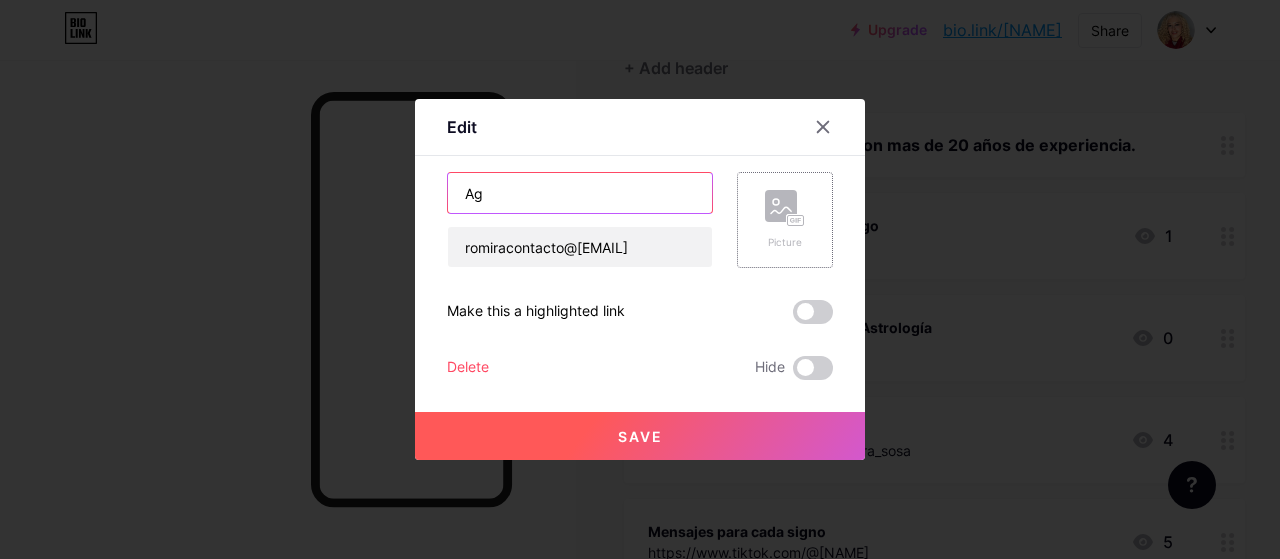 type on "A" 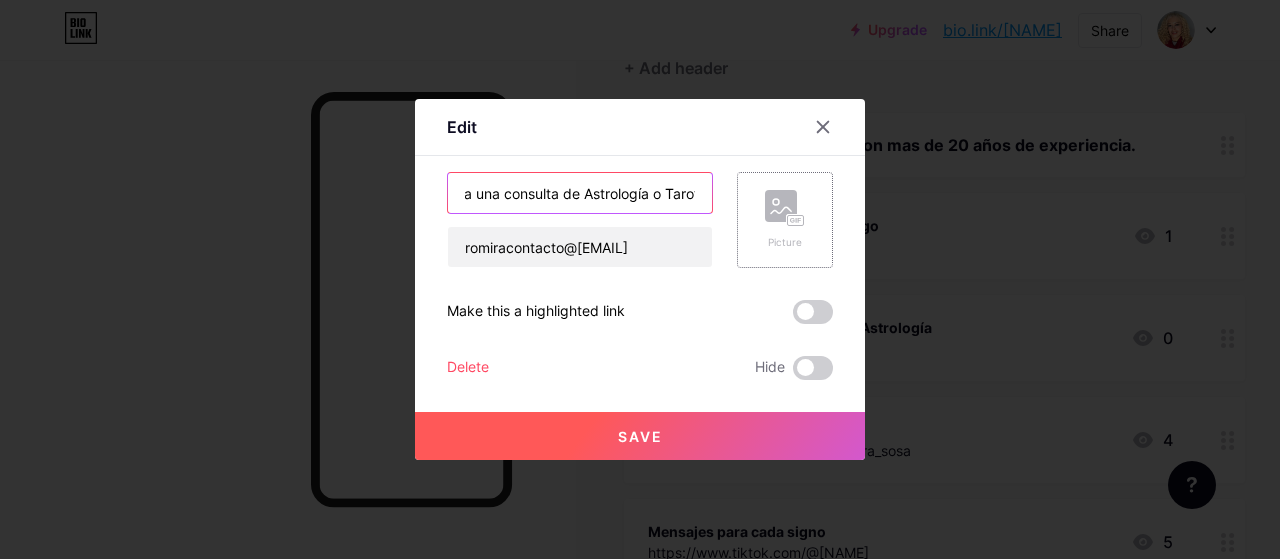 scroll, scrollTop: 0, scrollLeft: 49, axis: horizontal 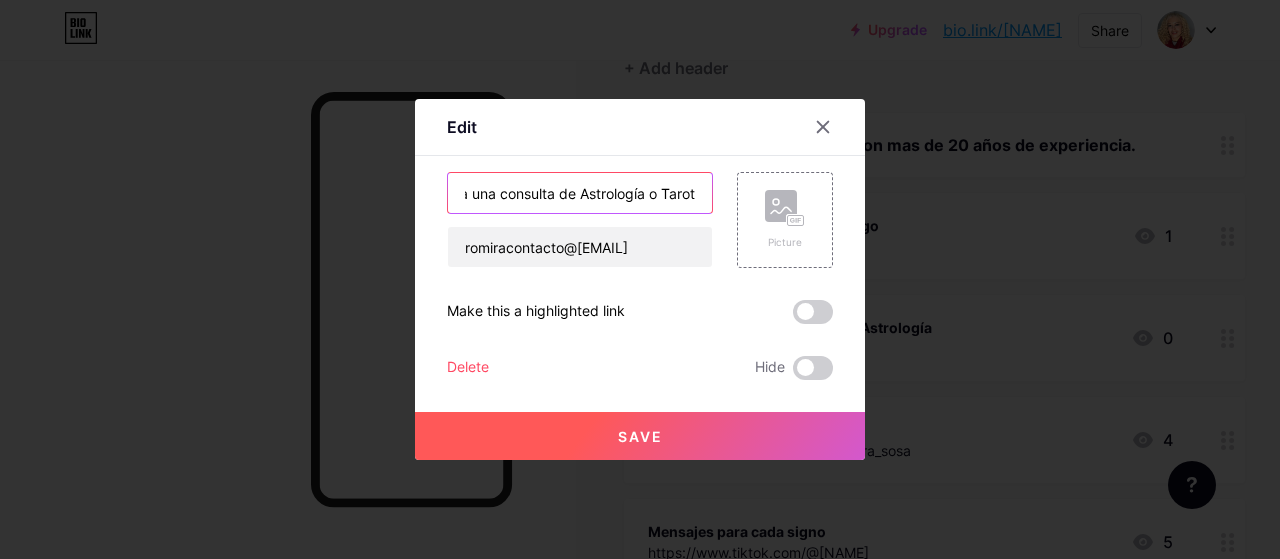 type on "Agenda una consulta de Astrología o Tarot" 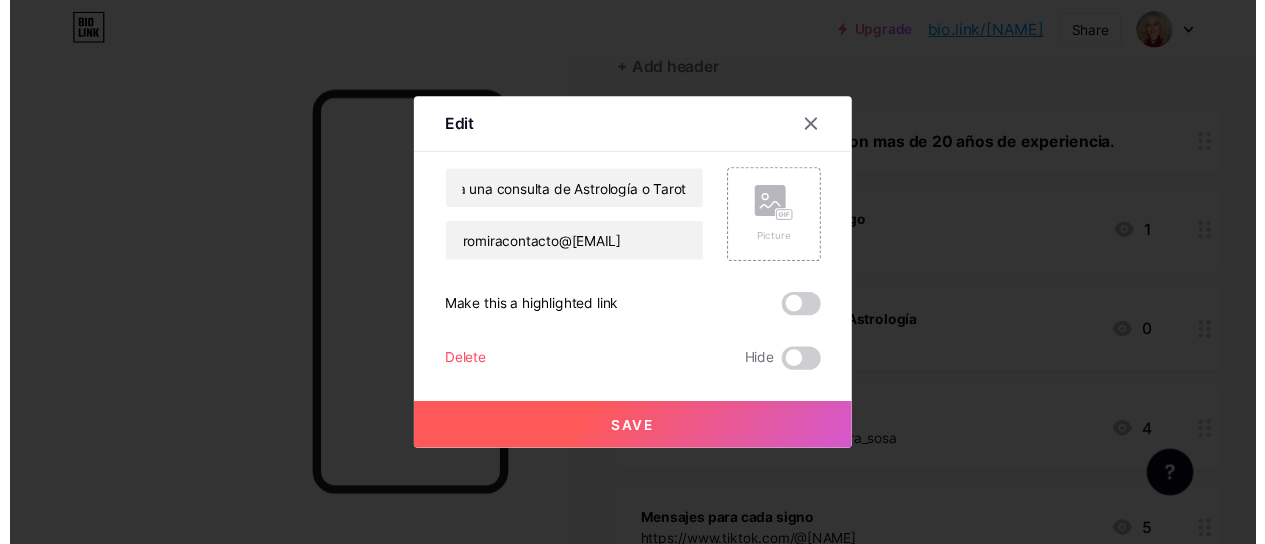 scroll, scrollTop: 0, scrollLeft: 0, axis: both 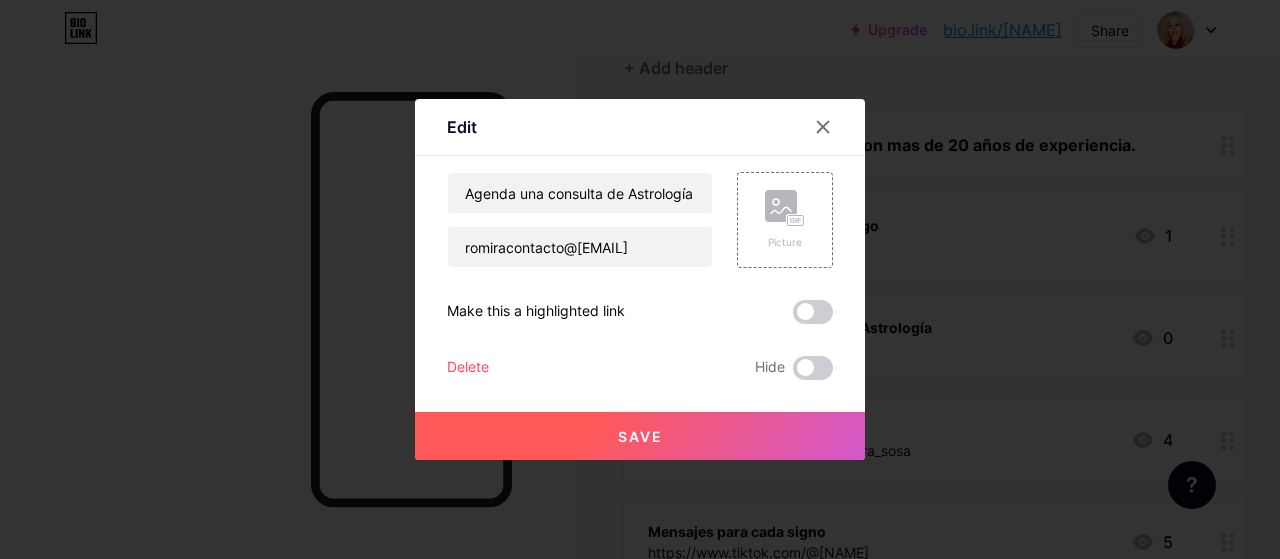 click on "Save" at bounding box center (640, 436) 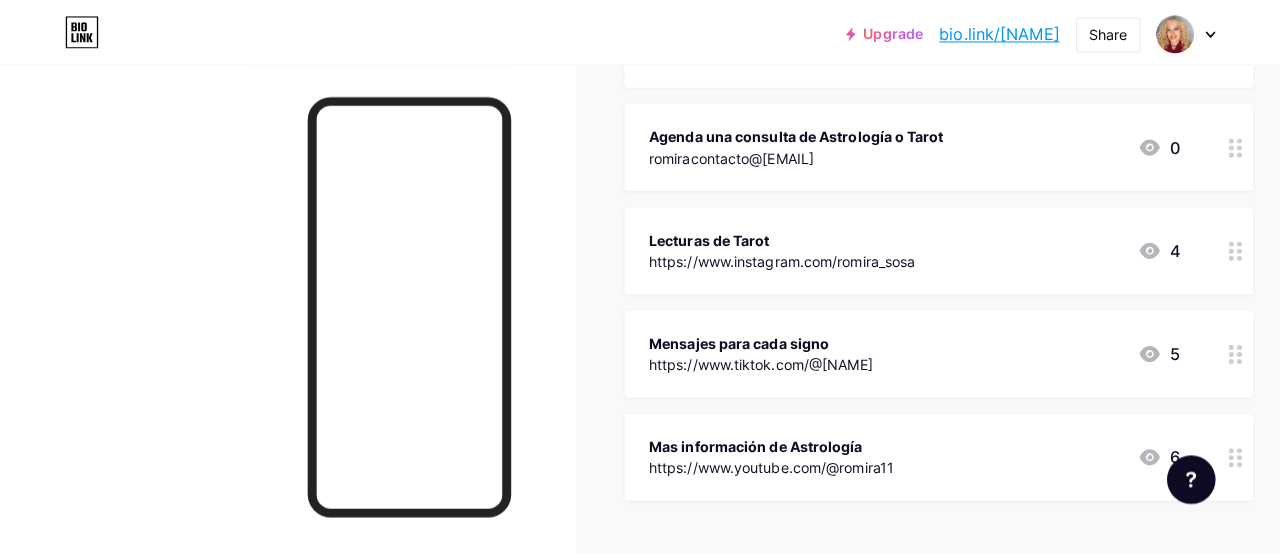 scroll, scrollTop: 394, scrollLeft: 0, axis: vertical 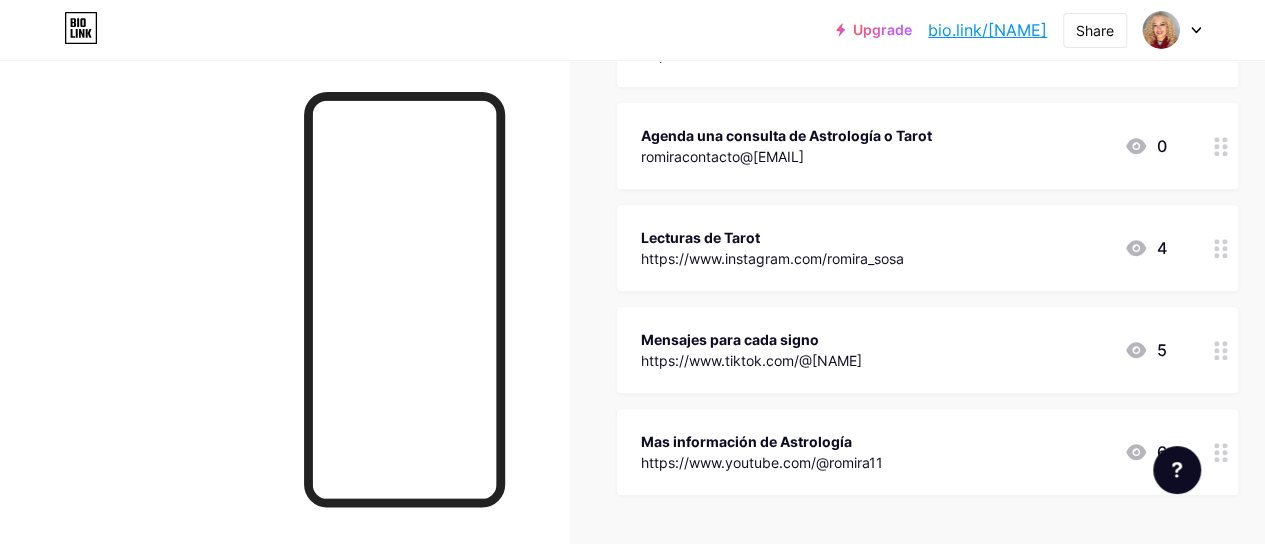 click on "Lecturas de Tarot" at bounding box center [772, 237] 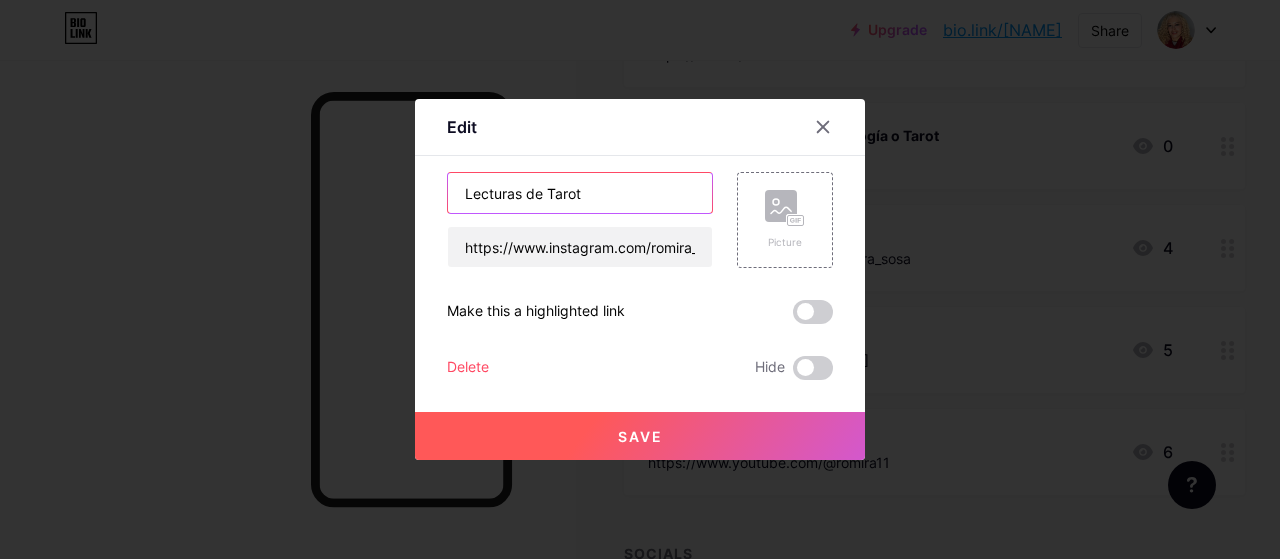 click on "Lecturas de Tarot" at bounding box center (580, 193) 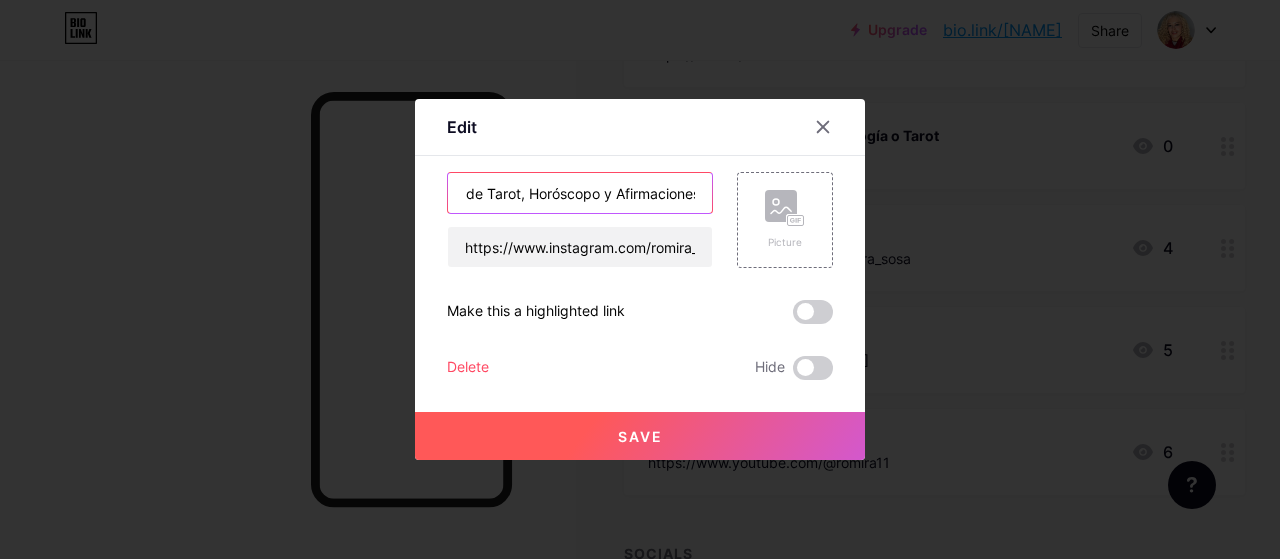 scroll, scrollTop: 0, scrollLeft: 67, axis: horizontal 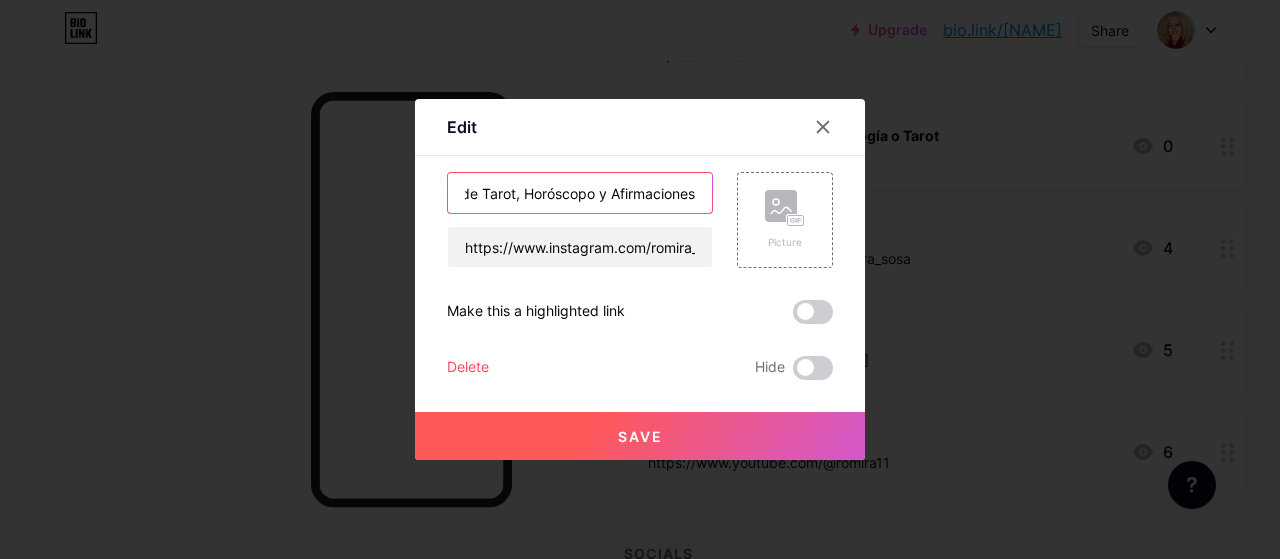 type on "Lecturas de Tarot, Horóscopo y Afirmaciones" 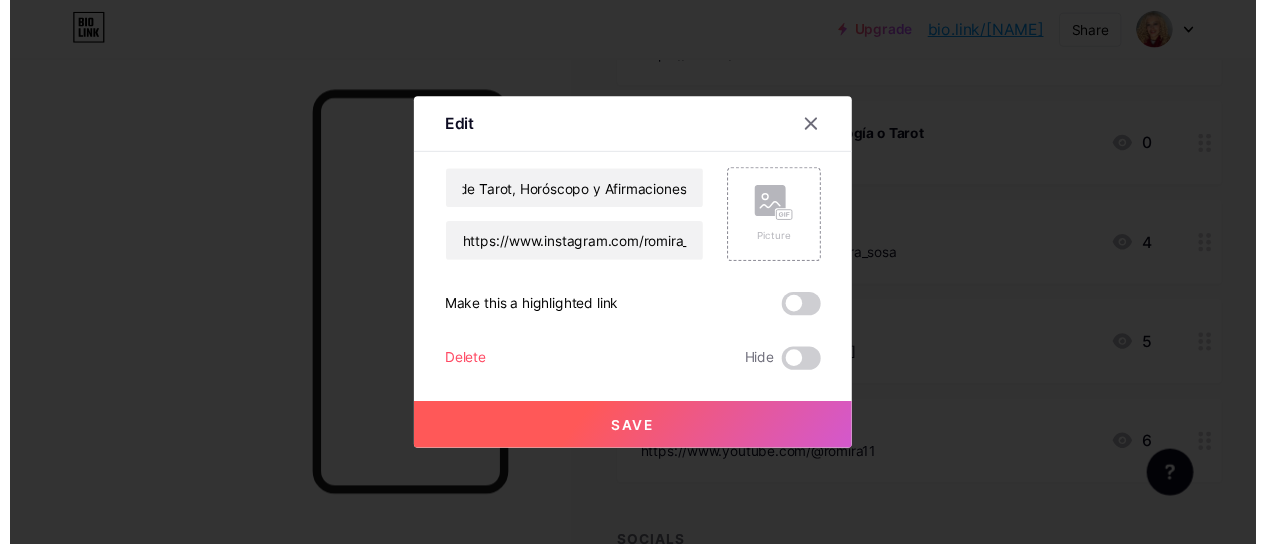scroll, scrollTop: 0, scrollLeft: 0, axis: both 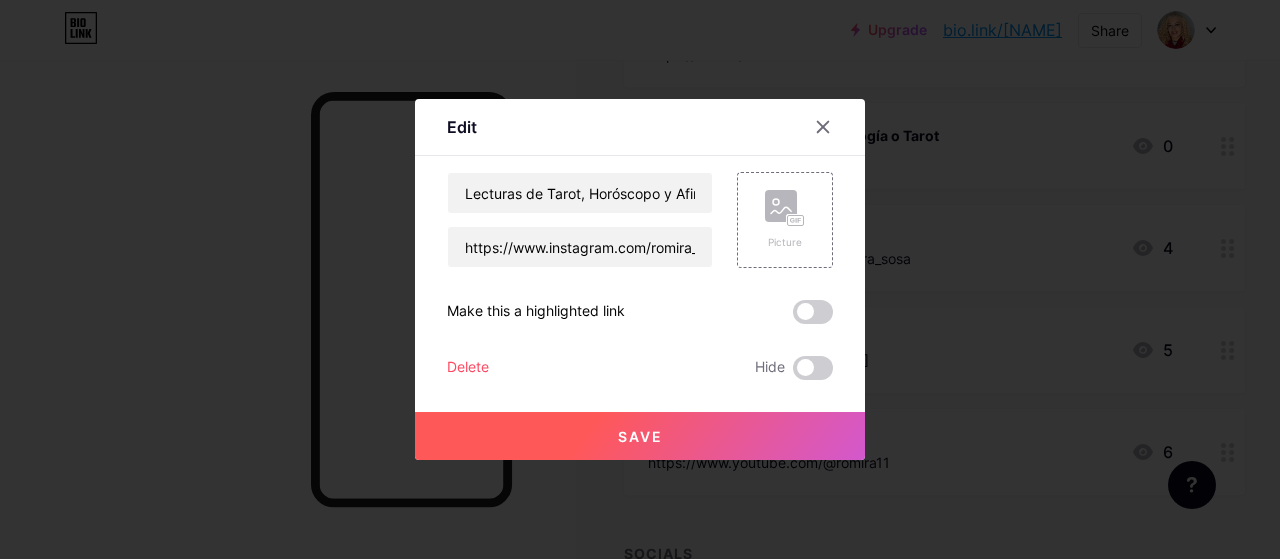 click on "Save" at bounding box center [640, 436] 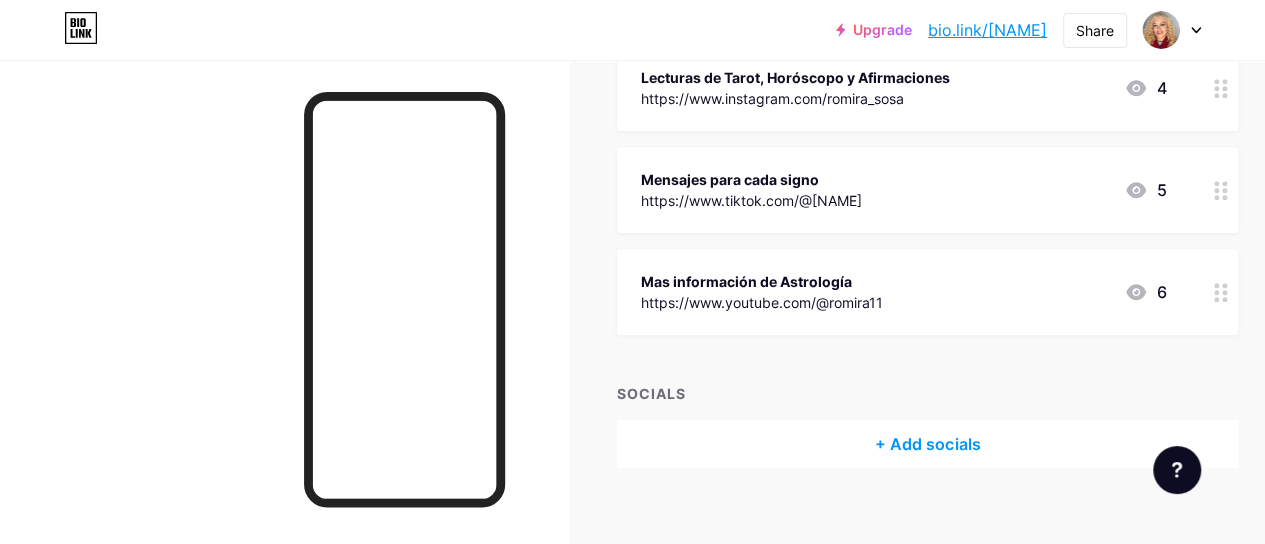 scroll, scrollTop: 577, scrollLeft: 0, axis: vertical 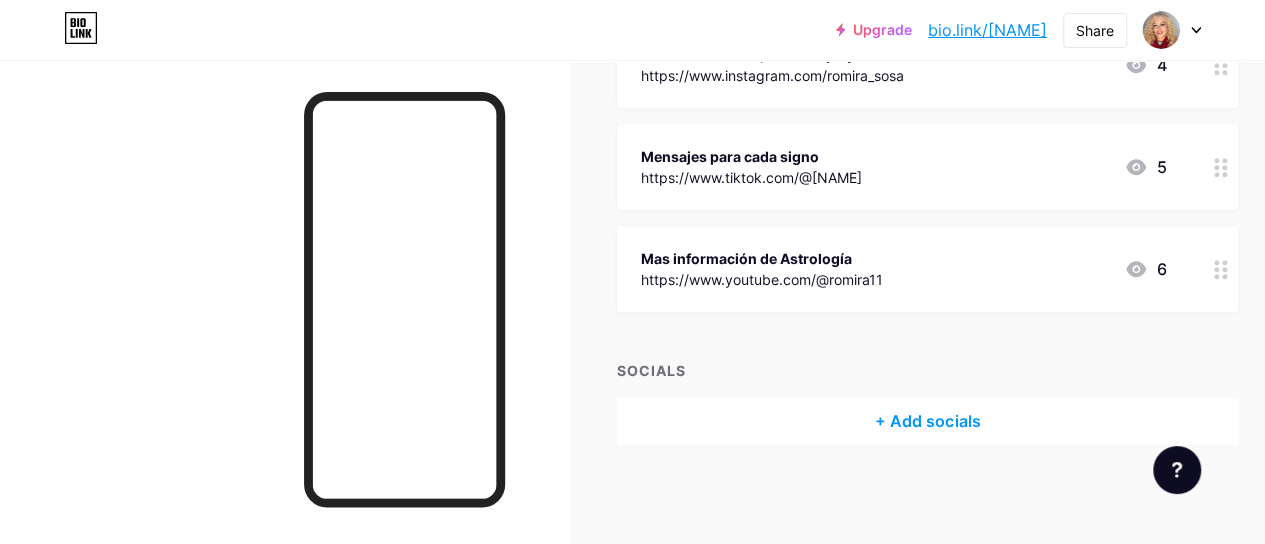 click on "Mas información de Astrología
https://www.youtube.com/@romira11
6" at bounding box center [903, 269] 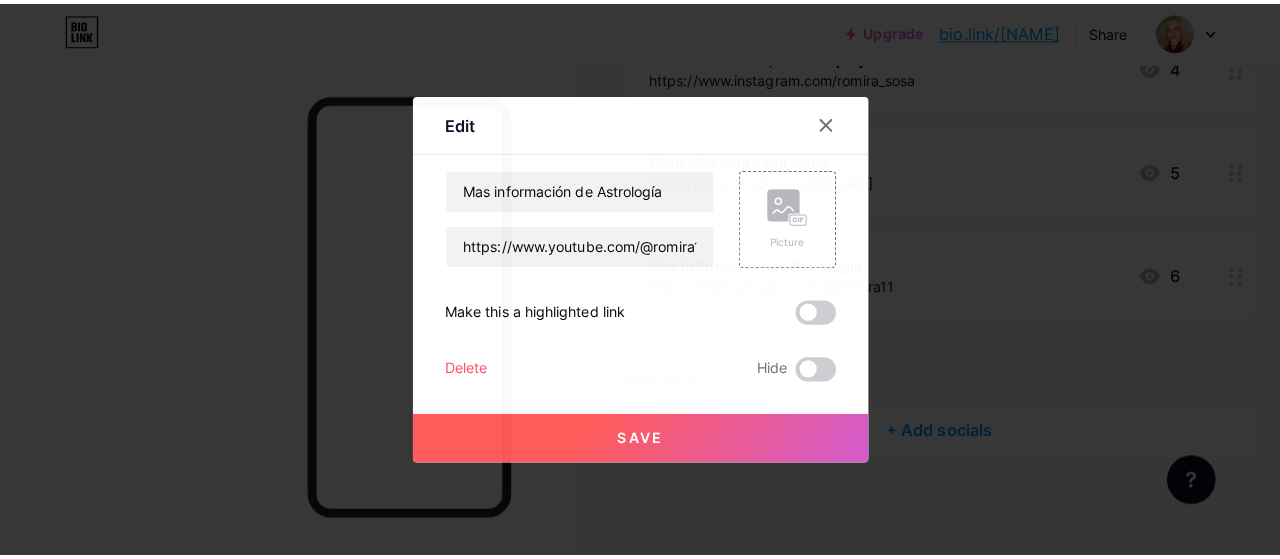 scroll, scrollTop: 562, scrollLeft: 0, axis: vertical 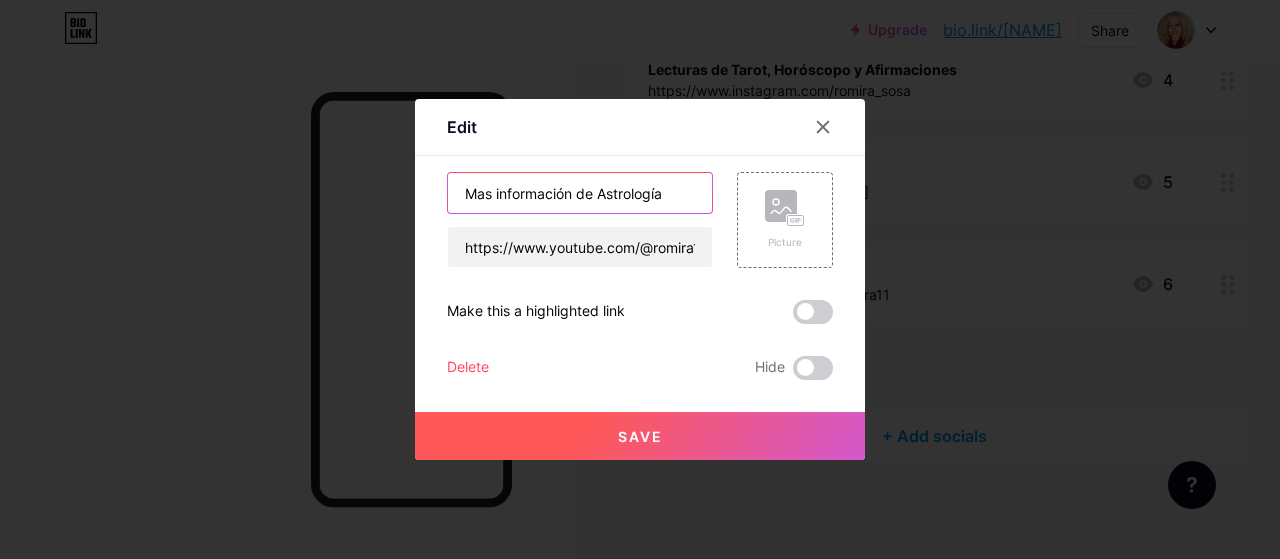click on "Mas información de Astrología" at bounding box center (580, 193) 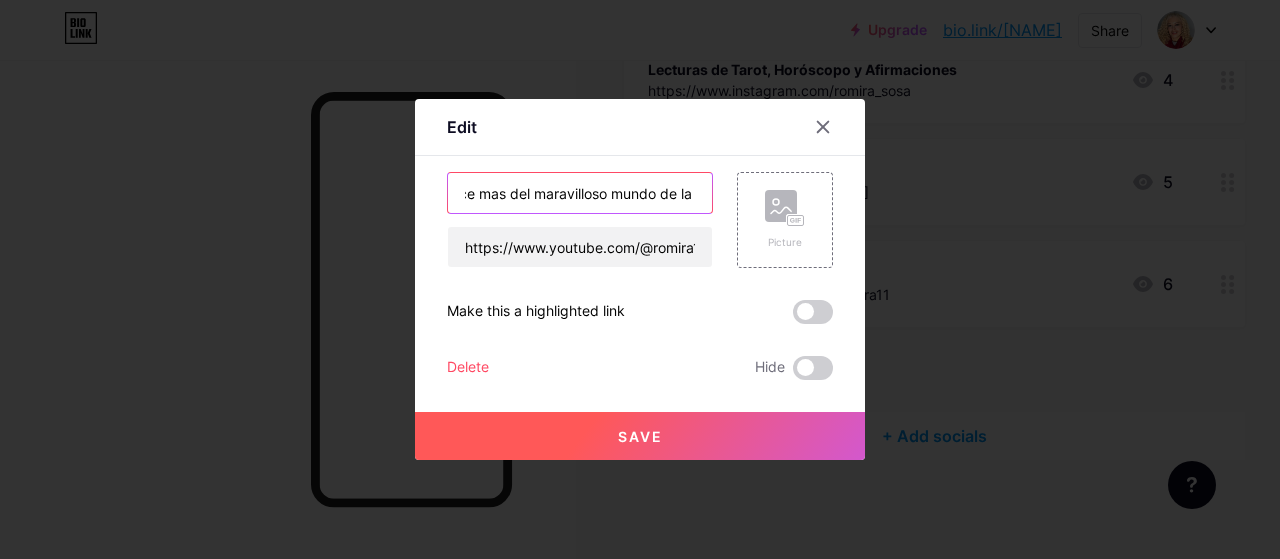 scroll, scrollTop: 0, scrollLeft: 44, axis: horizontal 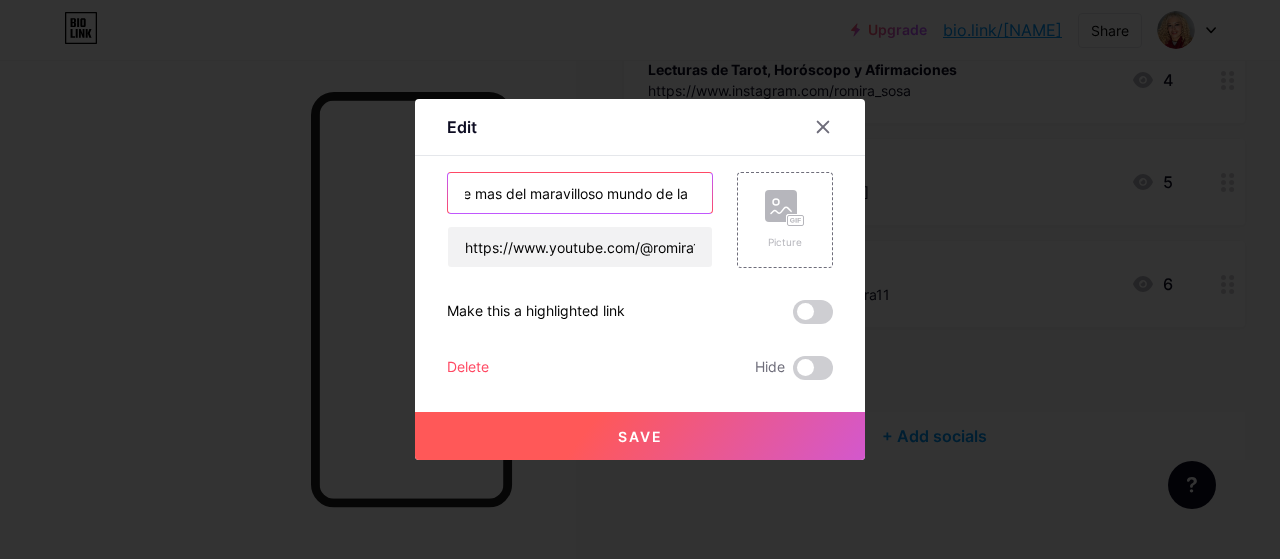 type on "Conoce mas del maravilloso mundo de la  Astrología" 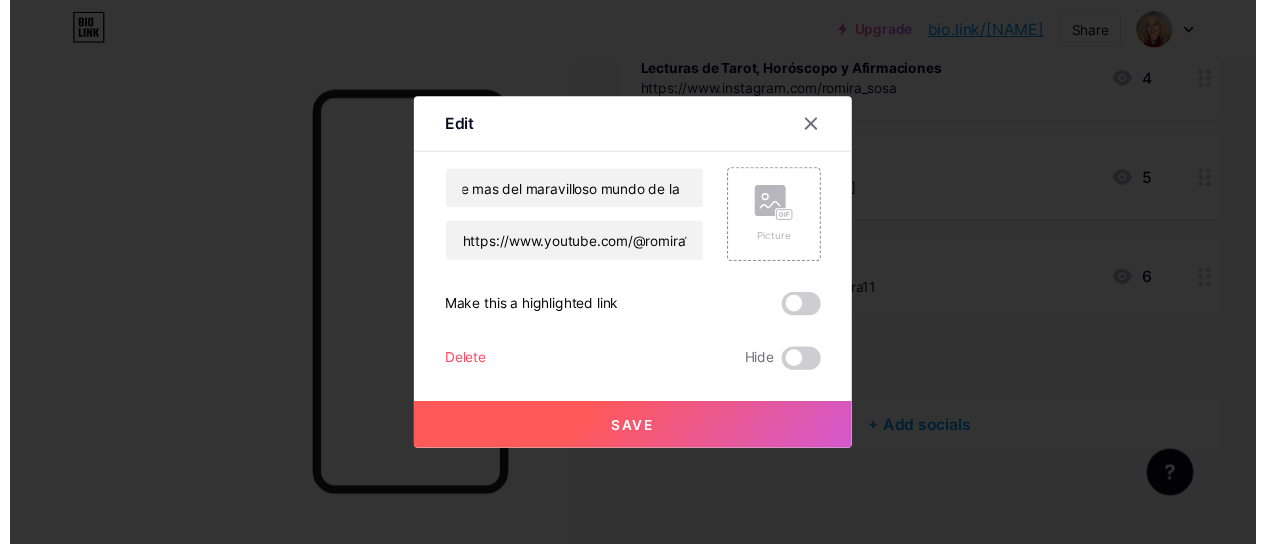 scroll, scrollTop: 0, scrollLeft: 0, axis: both 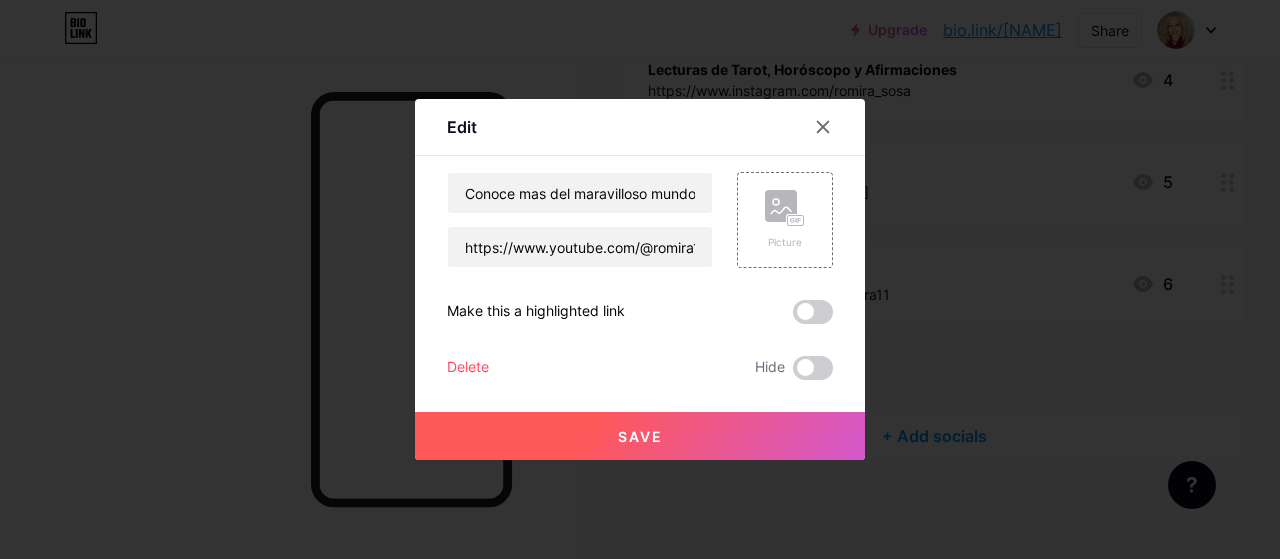 click on "Save" at bounding box center (640, 436) 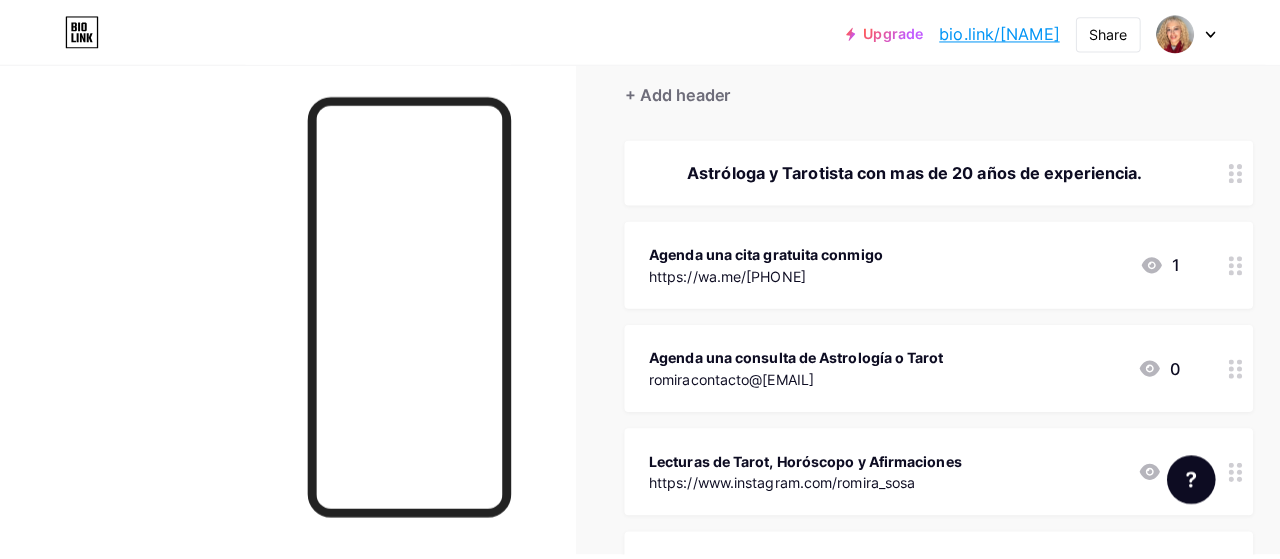 scroll, scrollTop: 178, scrollLeft: 0, axis: vertical 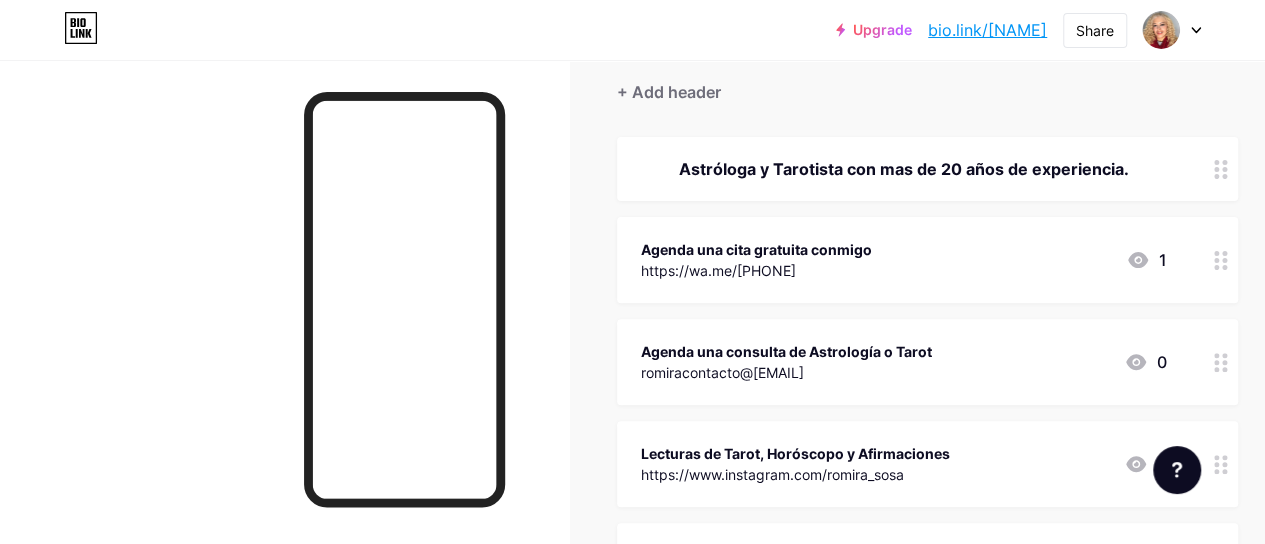 click on "Astróloga y Tarotista con mas de 20 años de experiencia." at bounding box center (903, 169) 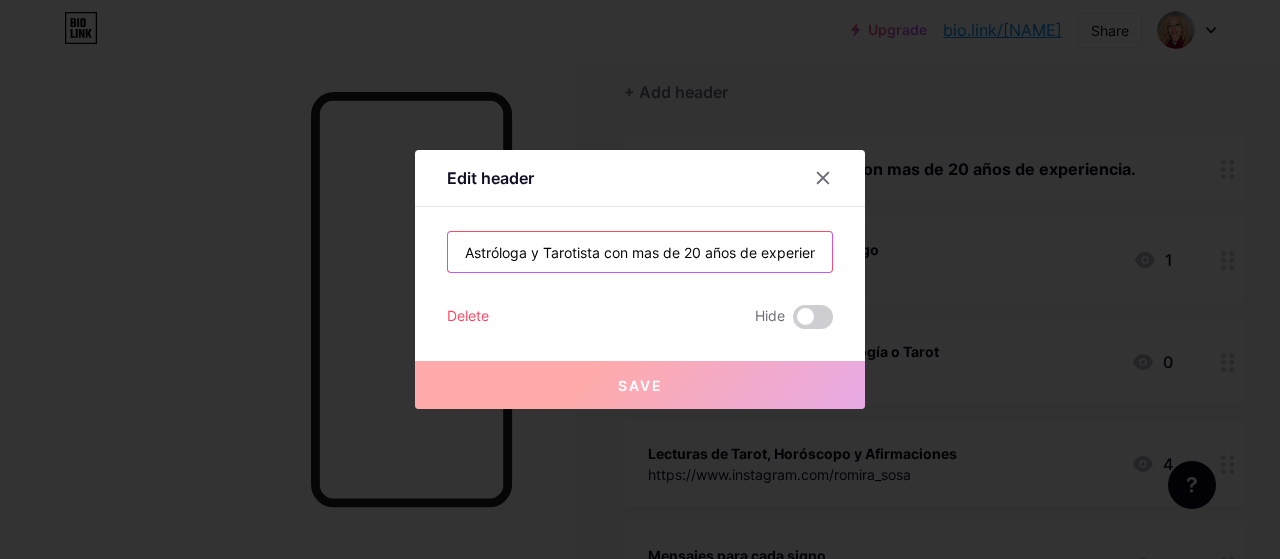click on "Astróloga y Tarotista con mas de 20 años de experiencia." at bounding box center (640, 252) 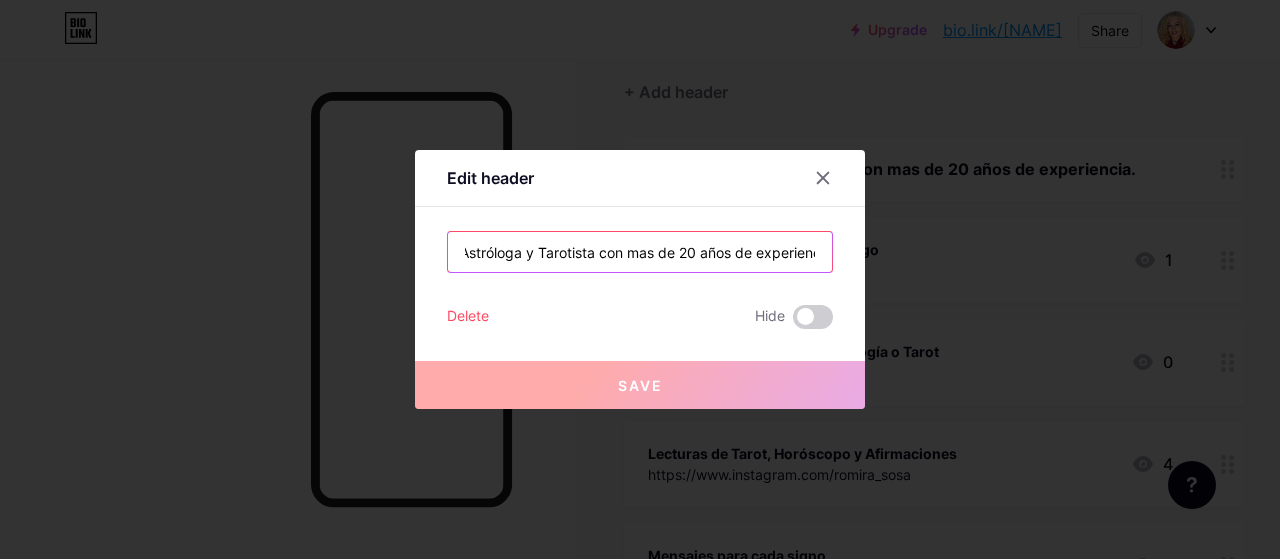 scroll, scrollTop: 0, scrollLeft: 27, axis: horizontal 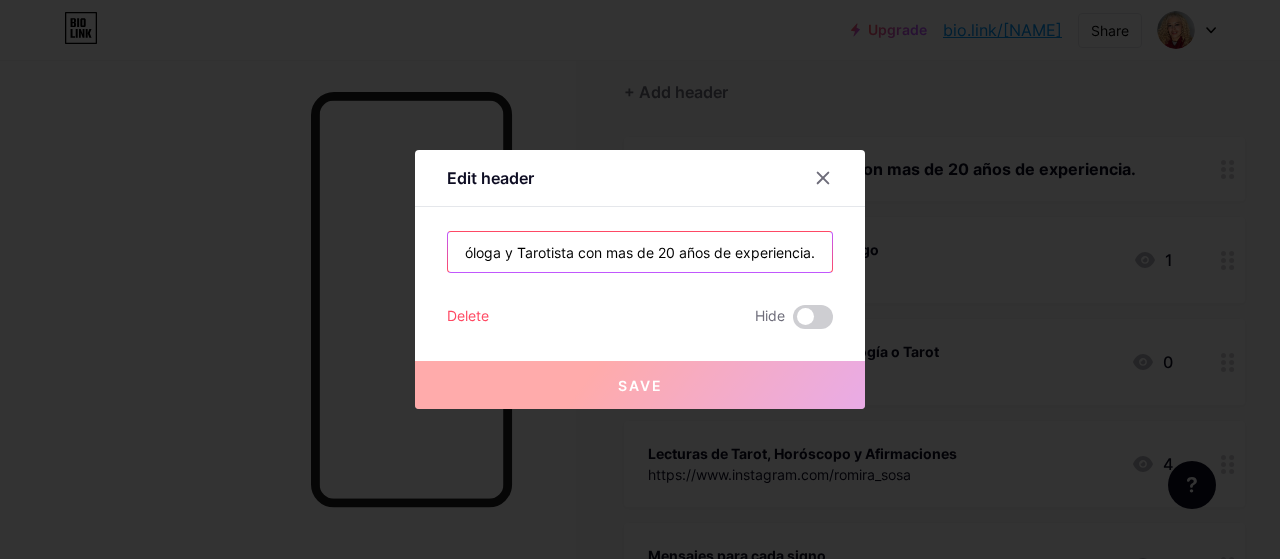 click on "Astróloga y Tarotista con mas de 20 años de experiencia." at bounding box center (640, 252) 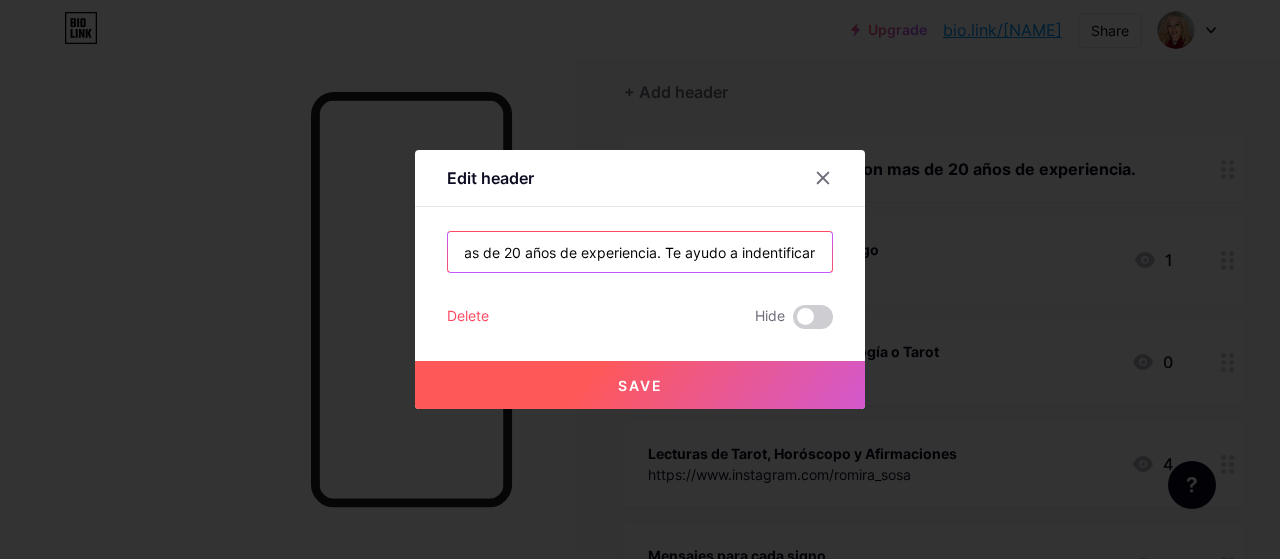 scroll, scrollTop: 0, scrollLeft: 182, axis: horizontal 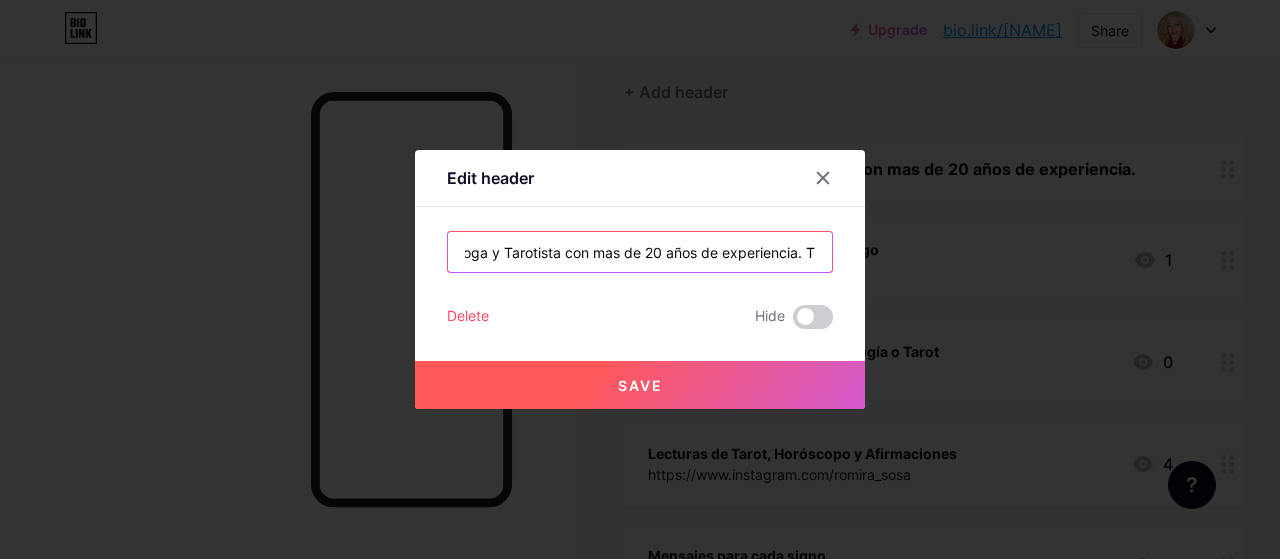 type on "Astróloga y Tarotista con mas de 20 años de experiencia." 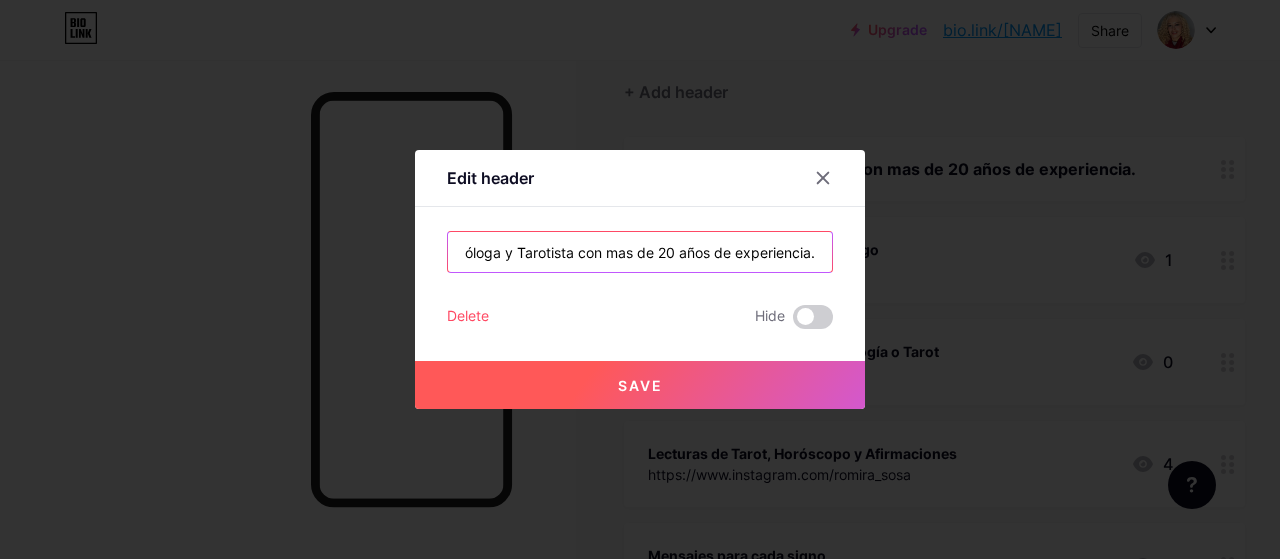 scroll, scrollTop: 0, scrollLeft: 31, axis: horizontal 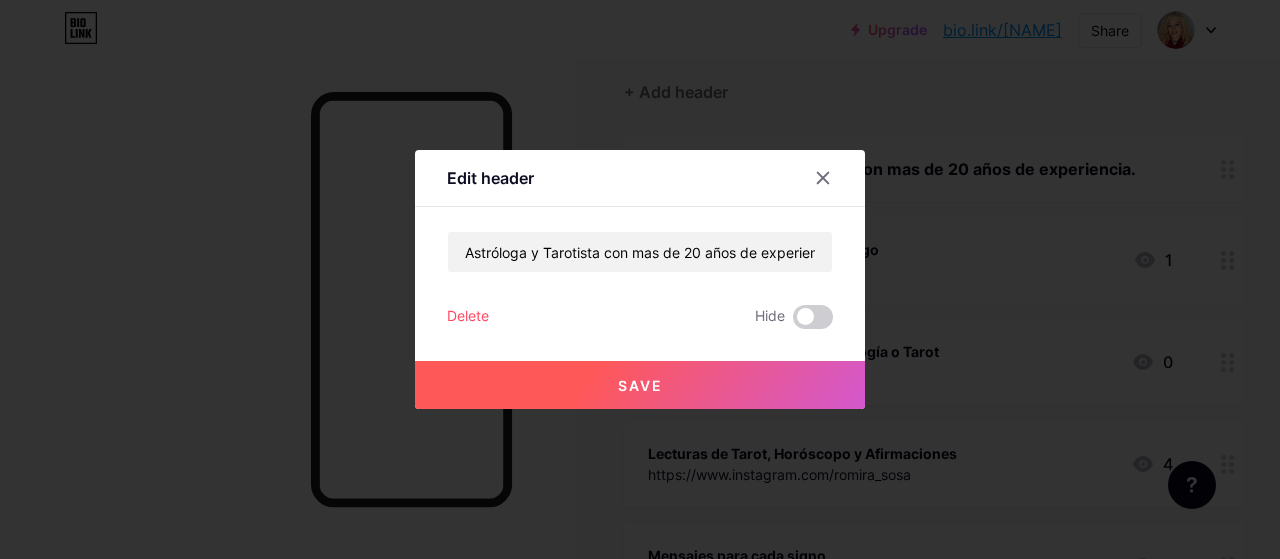 click on "Save" at bounding box center (640, 385) 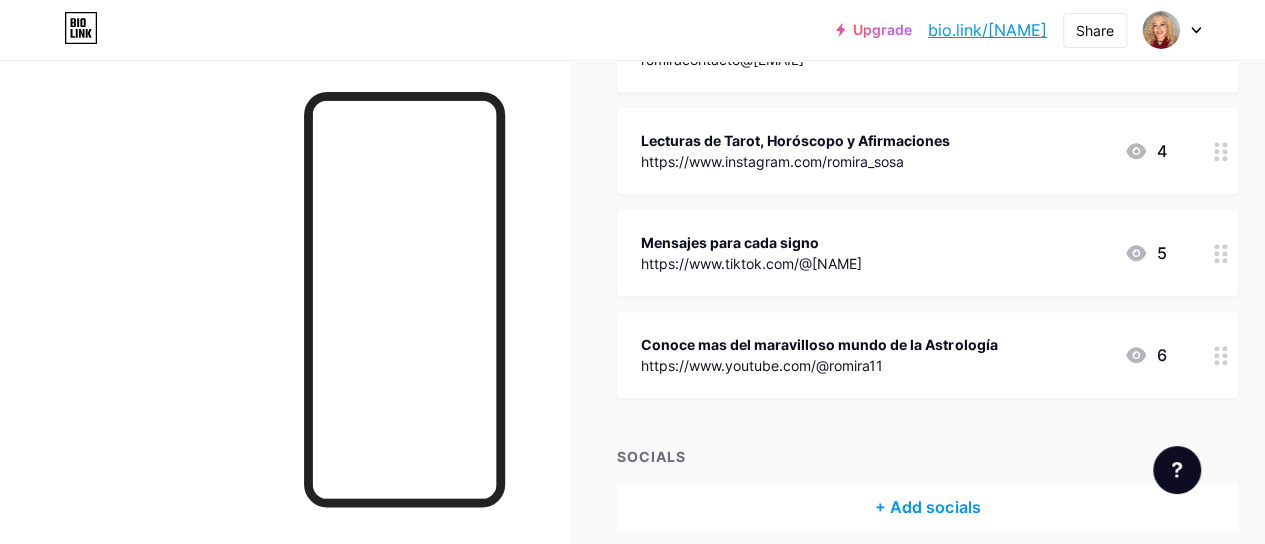 scroll, scrollTop: 577, scrollLeft: 0, axis: vertical 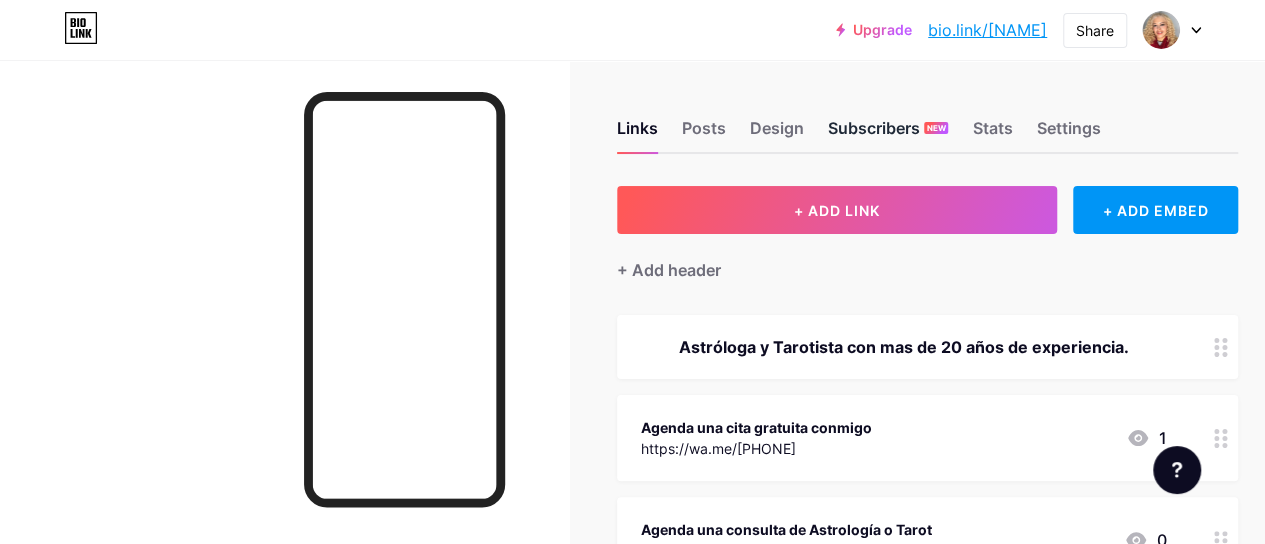 click on "Subscribers
NEW" at bounding box center (888, 134) 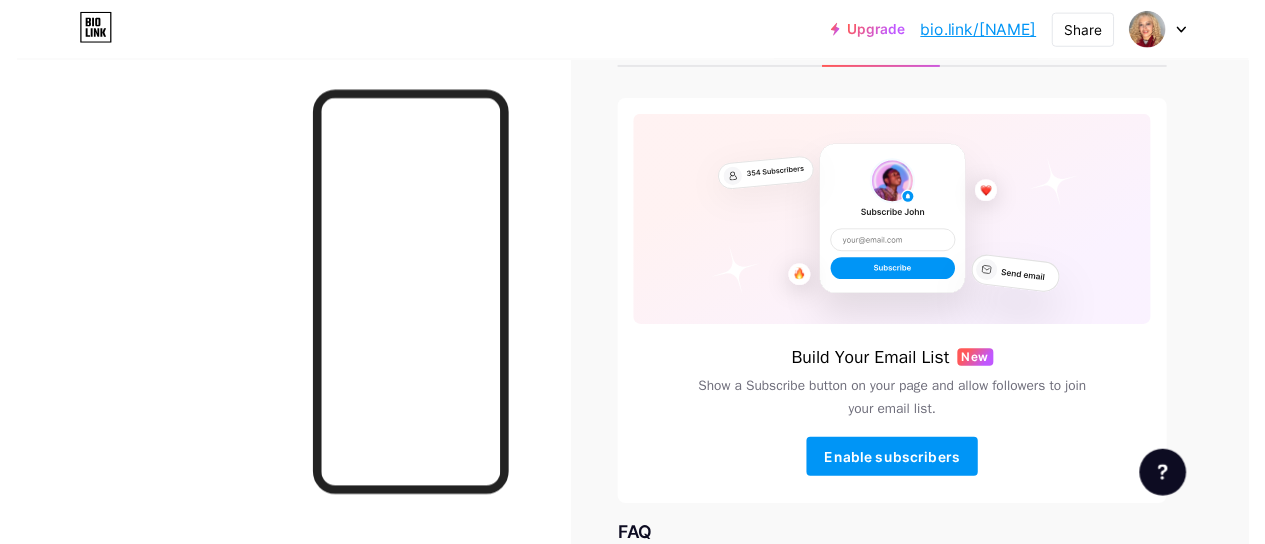 scroll, scrollTop: 0, scrollLeft: 0, axis: both 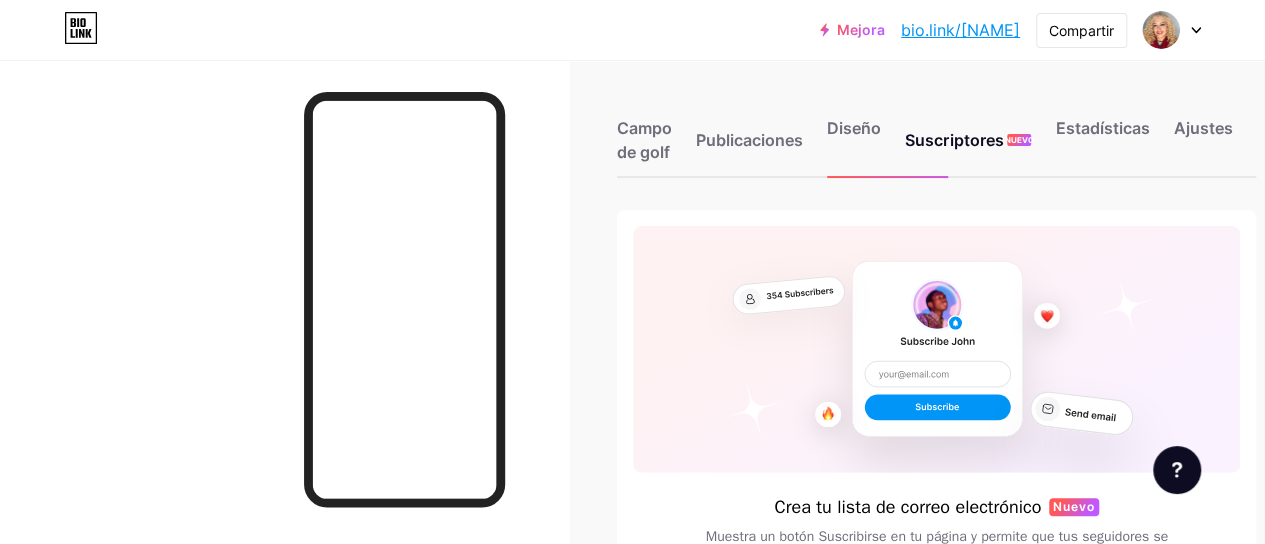 click on "Mejora   bio.link/romira...   bio.link/romirasosa   Compartir               Cambiar de cuenta     [FIRST] [LAST]   bio.link/romirasosa       + Agregar una nueva página       Configuraciones de la cuenta   Cerrar sesión" at bounding box center [632, 30] 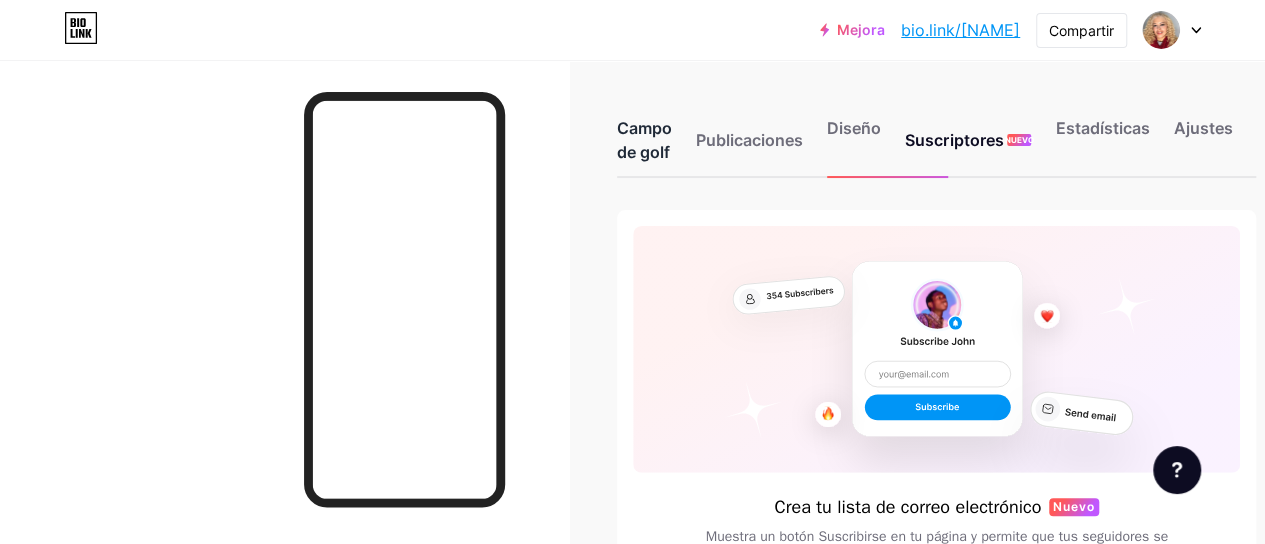 click on "Campo de golf" at bounding box center (644, 140) 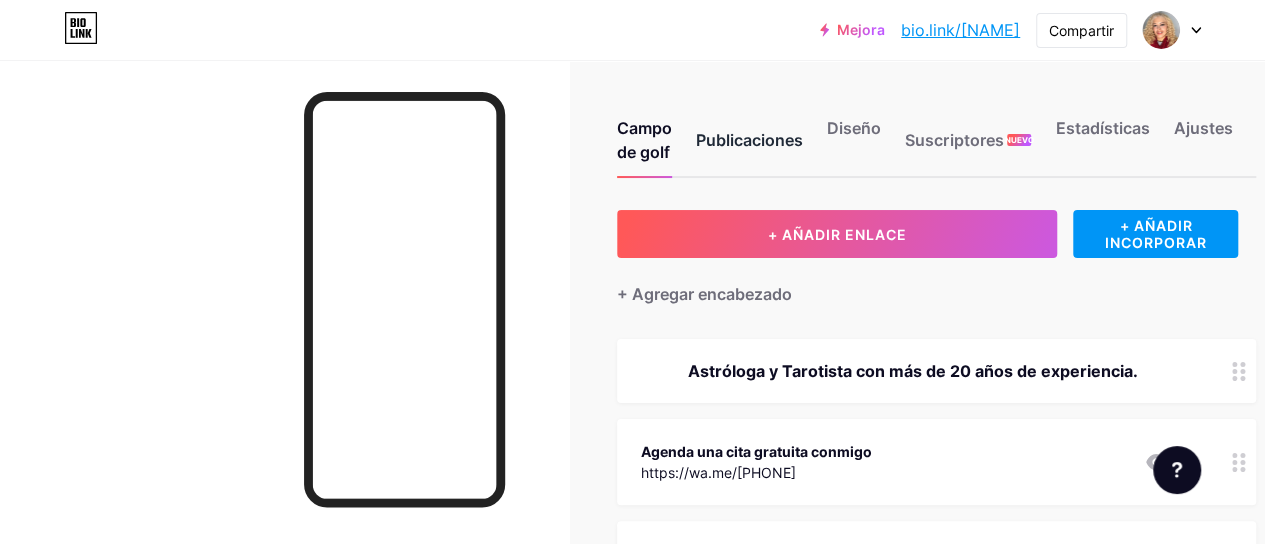 click on "Publicaciones" at bounding box center (749, 140) 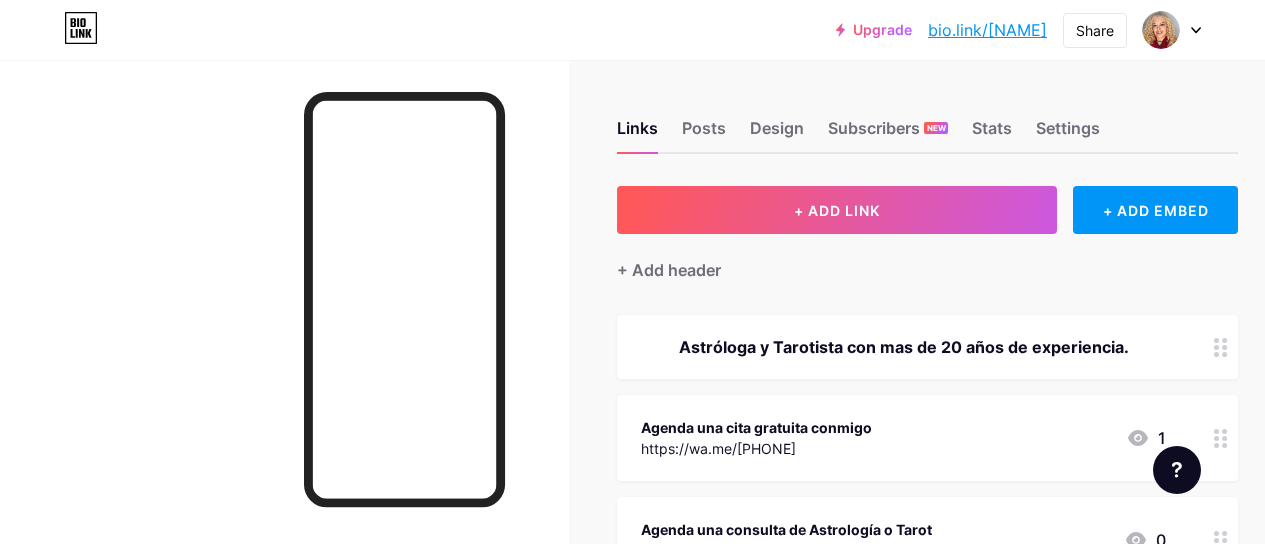 scroll, scrollTop: 0, scrollLeft: 0, axis: both 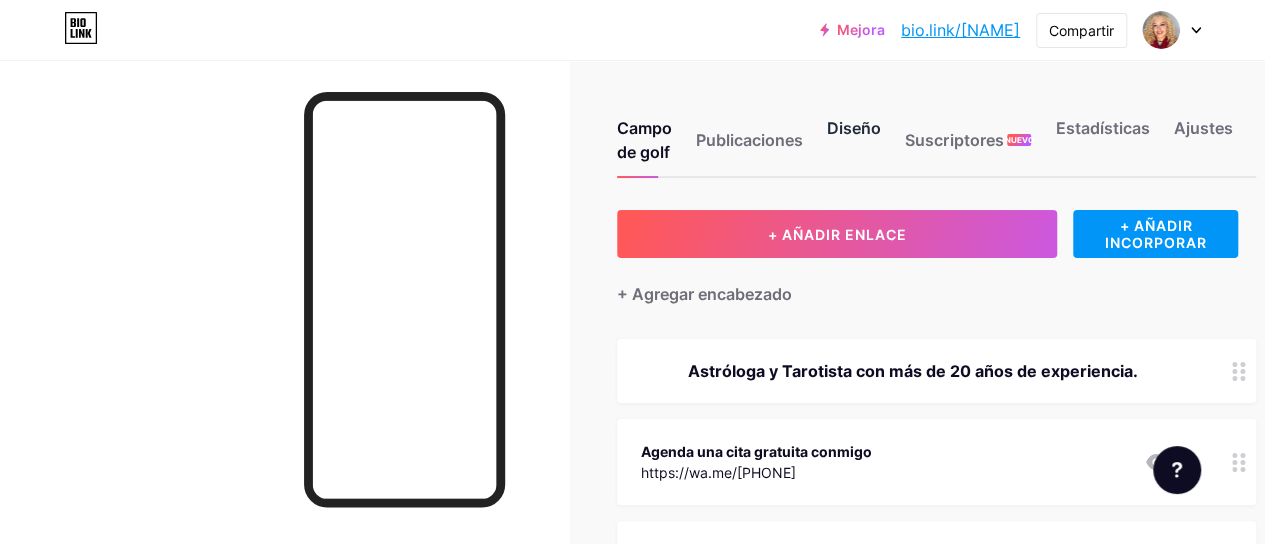 click on "Diseño" at bounding box center [854, 128] 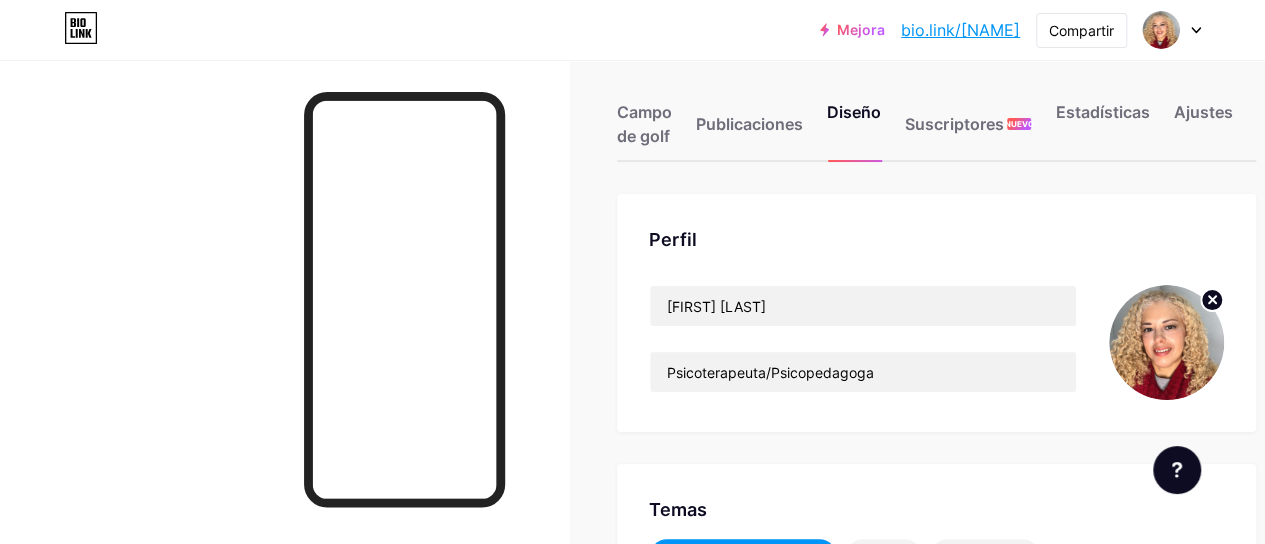 scroll, scrollTop: 0, scrollLeft: 0, axis: both 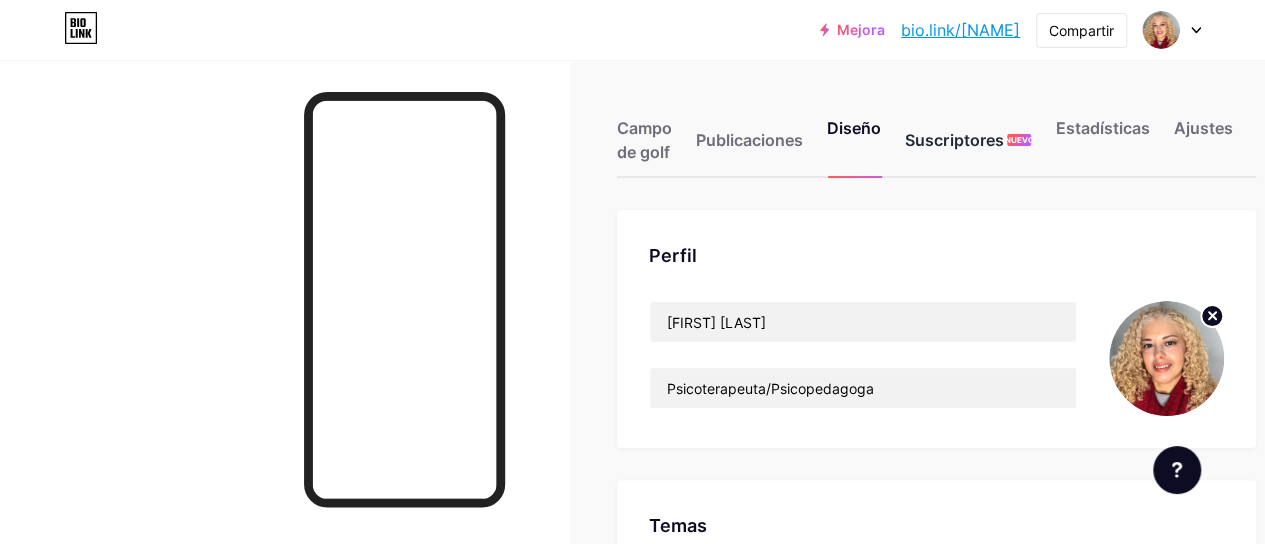 click on "Suscriptores" at bounding box center [954, 140] 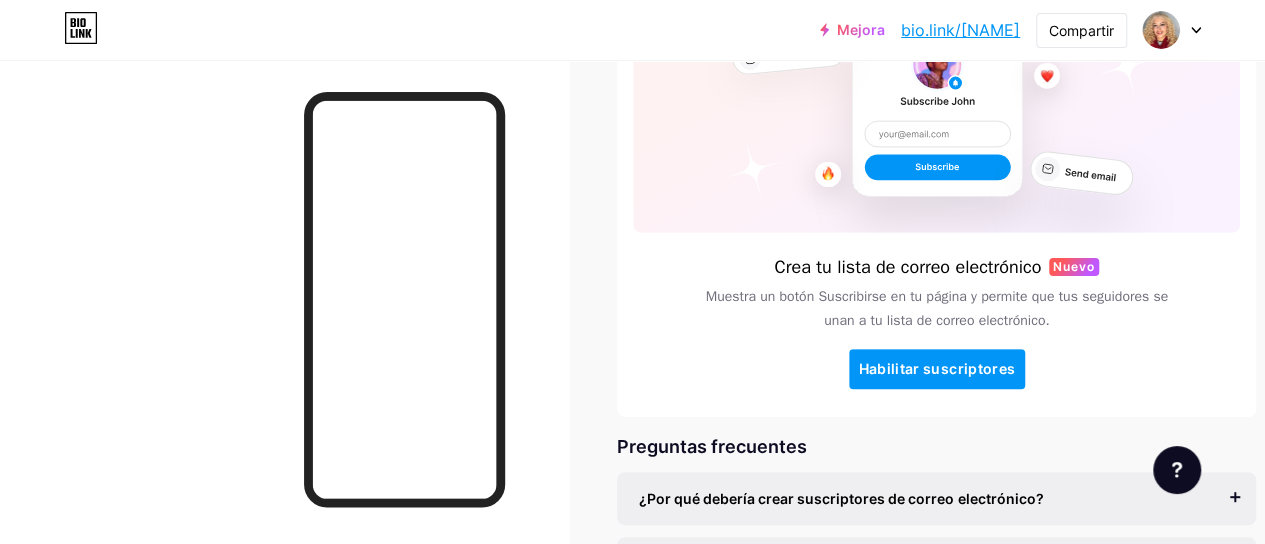 scroll, scrollTop: 244, scrollLeft: 0, axis: vertical 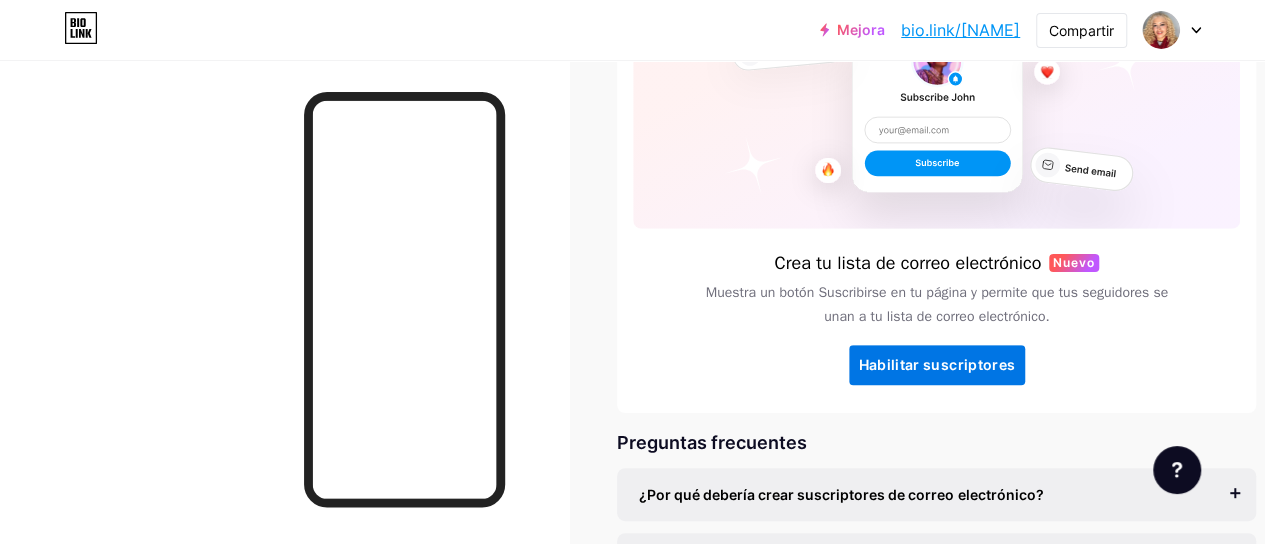 click on "Habilitar suscriptores" at bounding box center [936, 364] 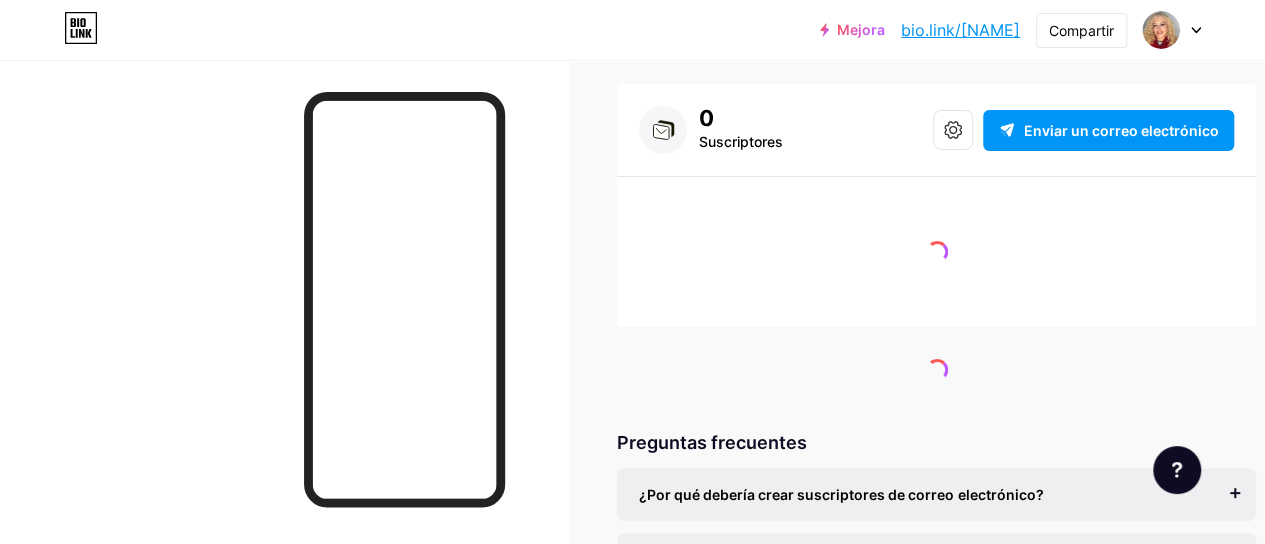 scroll, scrollTop: 49, scrollLeft: 0, axis: vertical 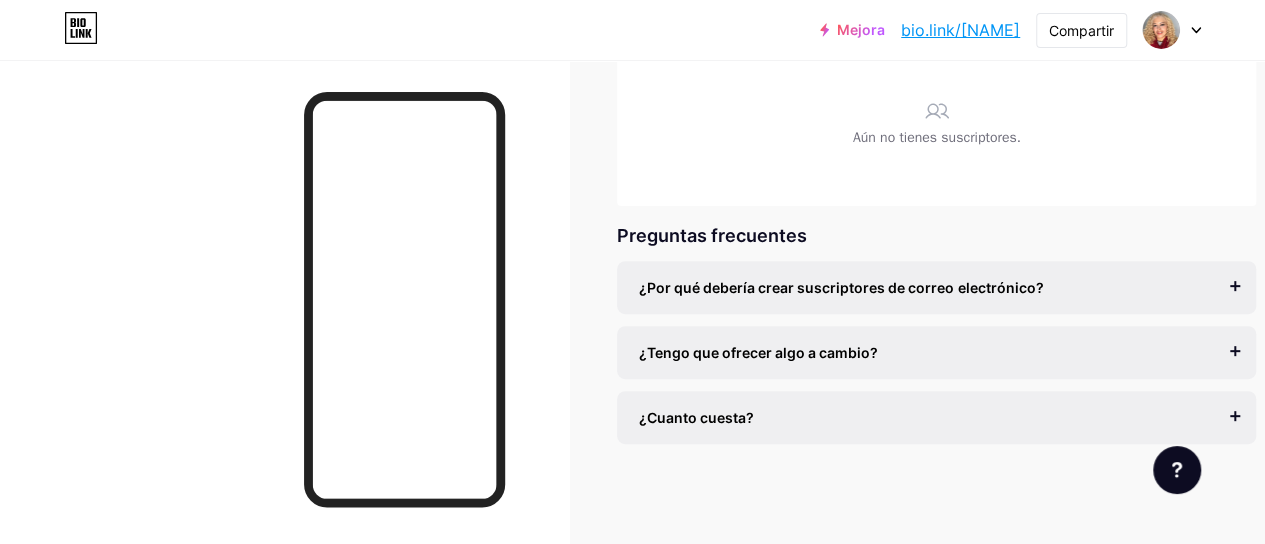 click on "¿Cuanto cuesta? Empezar es gratis y puedes aceptar suscriptores ilimitados. Solo pagas $[PRICE] al mes al empezar a enviar correos." at bounding box center [936, 417] 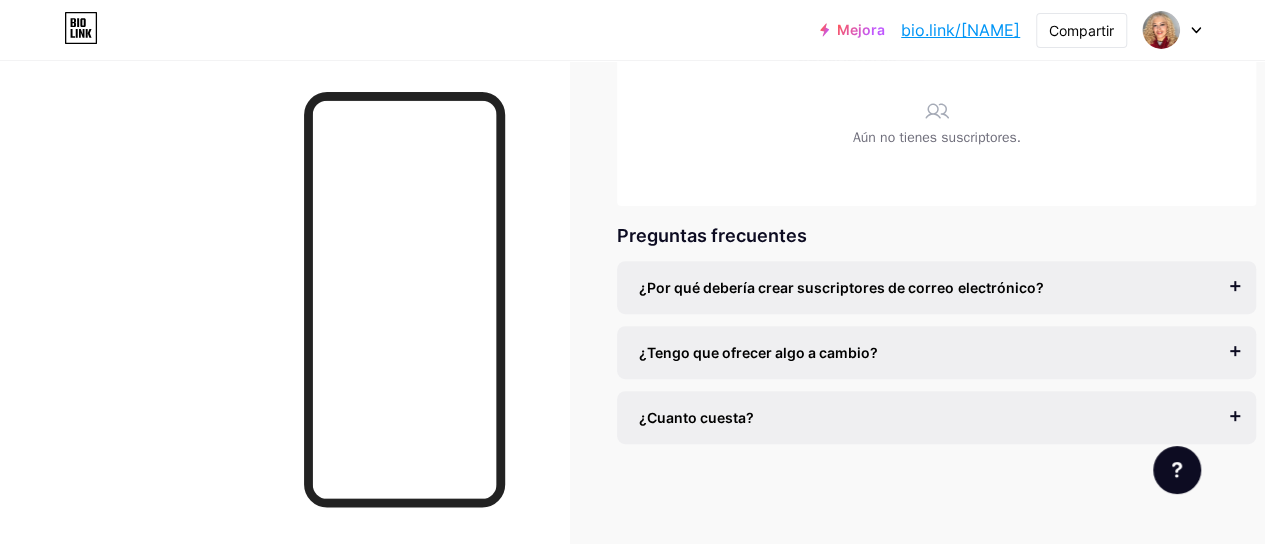 click on "¿Cuanto cuesta?" at bounding box center (936, 417) 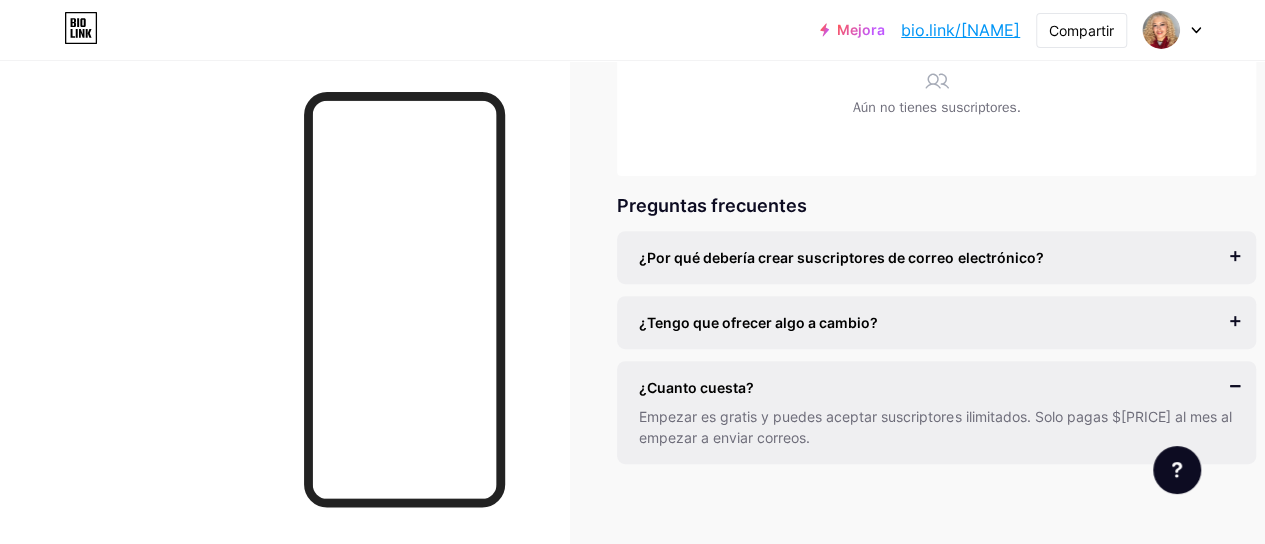 scroll, scrollTop: 306, scrollLeft: 0, axis: vertical 